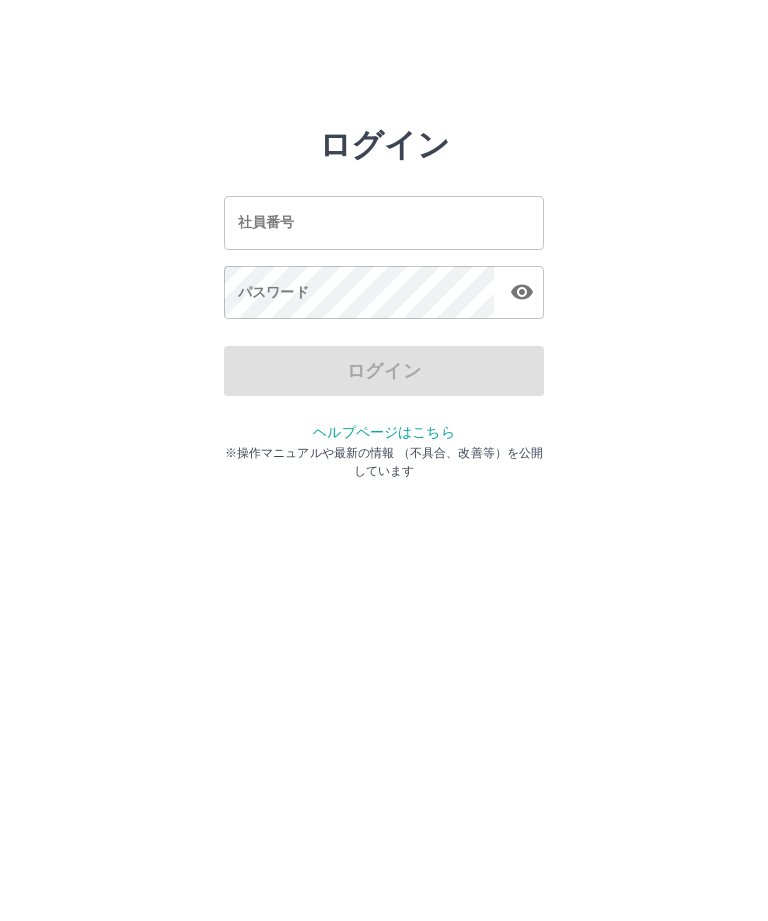 scroll, scrollTop: 0, scrollLeft: 0, axis: both 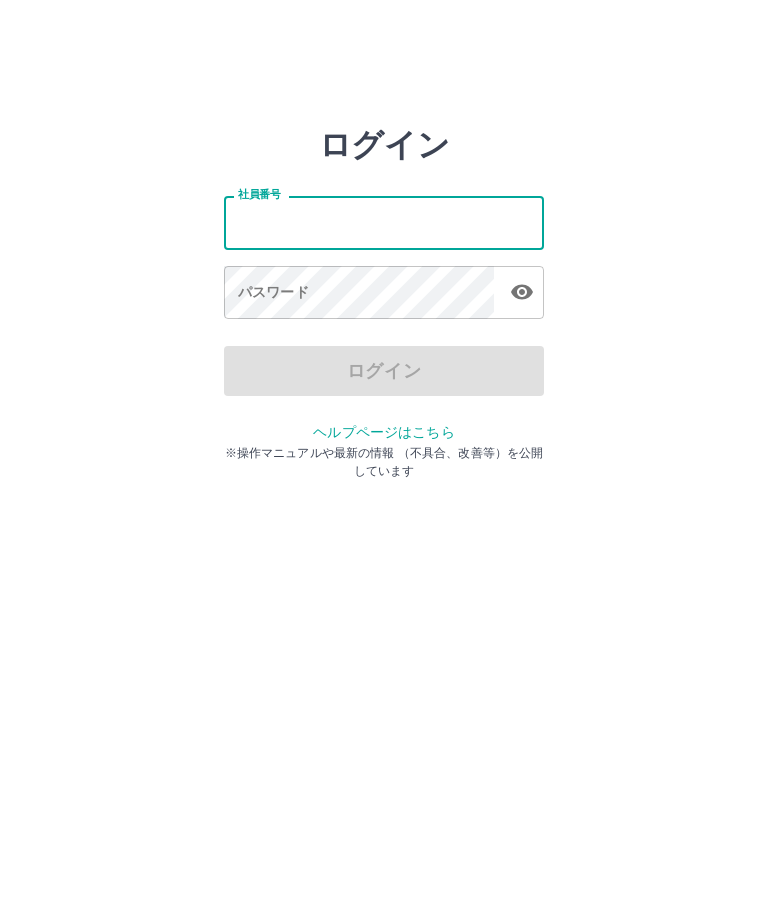 type on "*******" 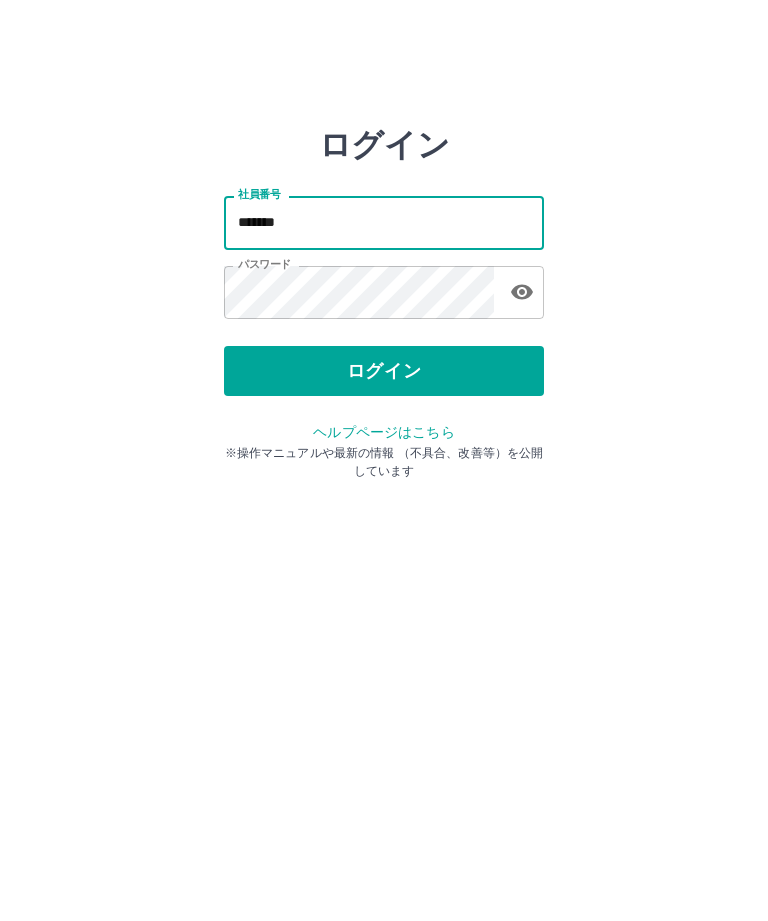 click on "ログイン" at bounding box center (384, 371) 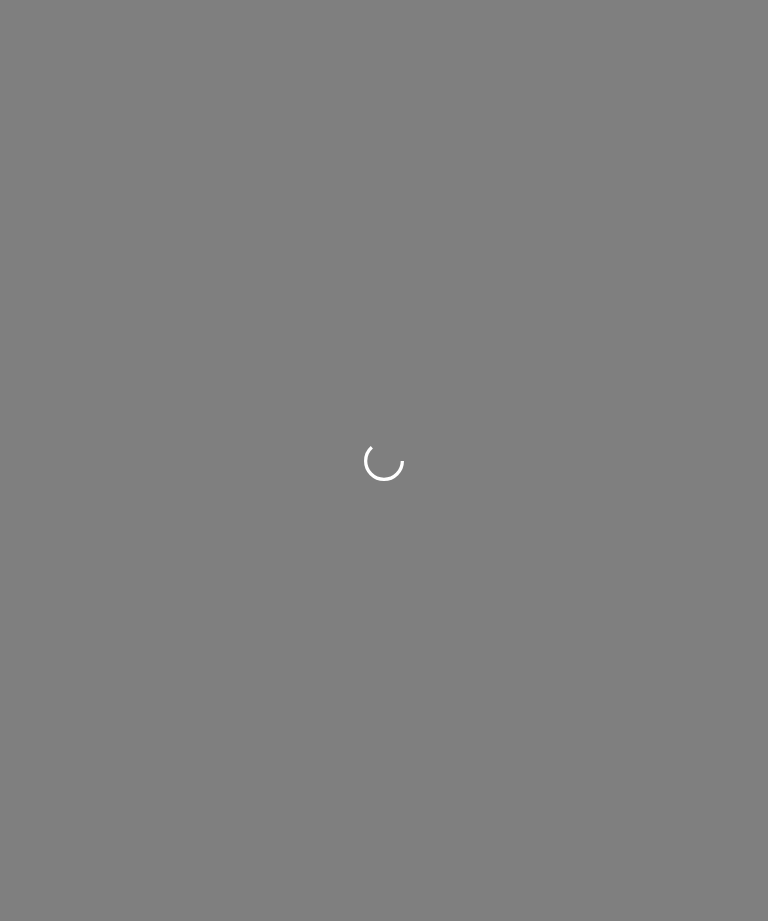 scroll, scrollTop: 0, scrollLeft: 0, axis: both 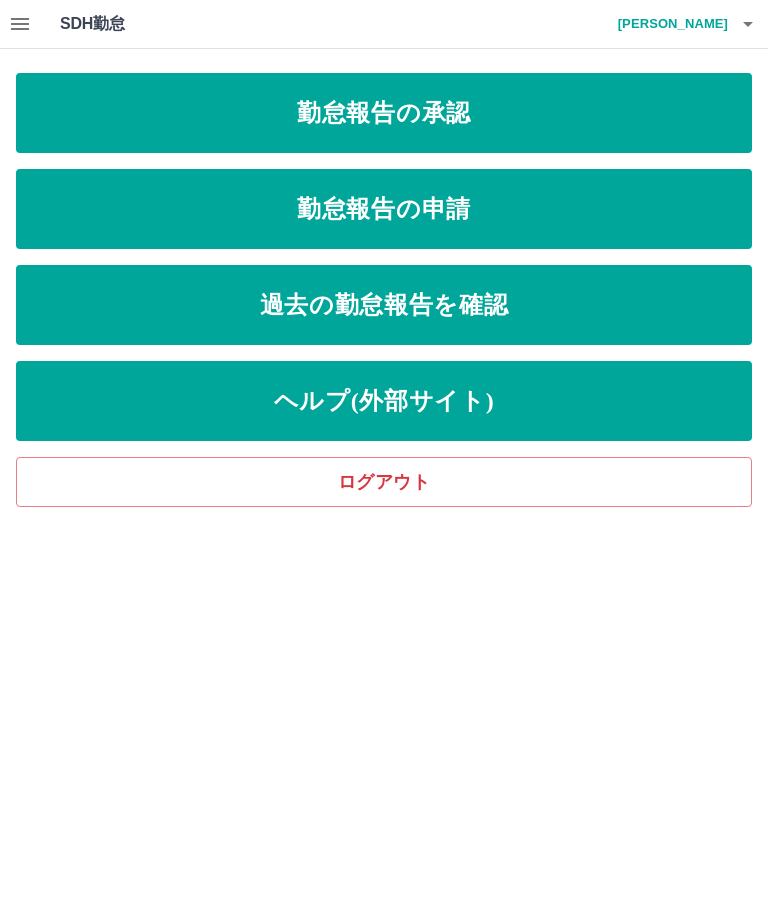 click on "勤怠報告の申請" at bounding box center (384, 209) 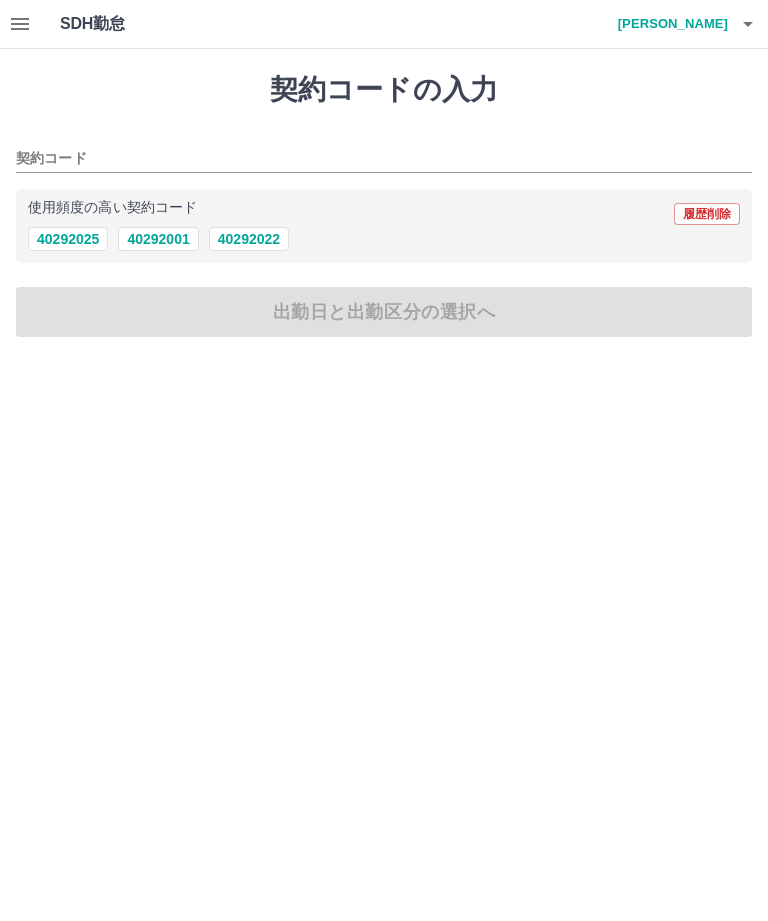 click on "40292022" at bounding box center (249, 239) 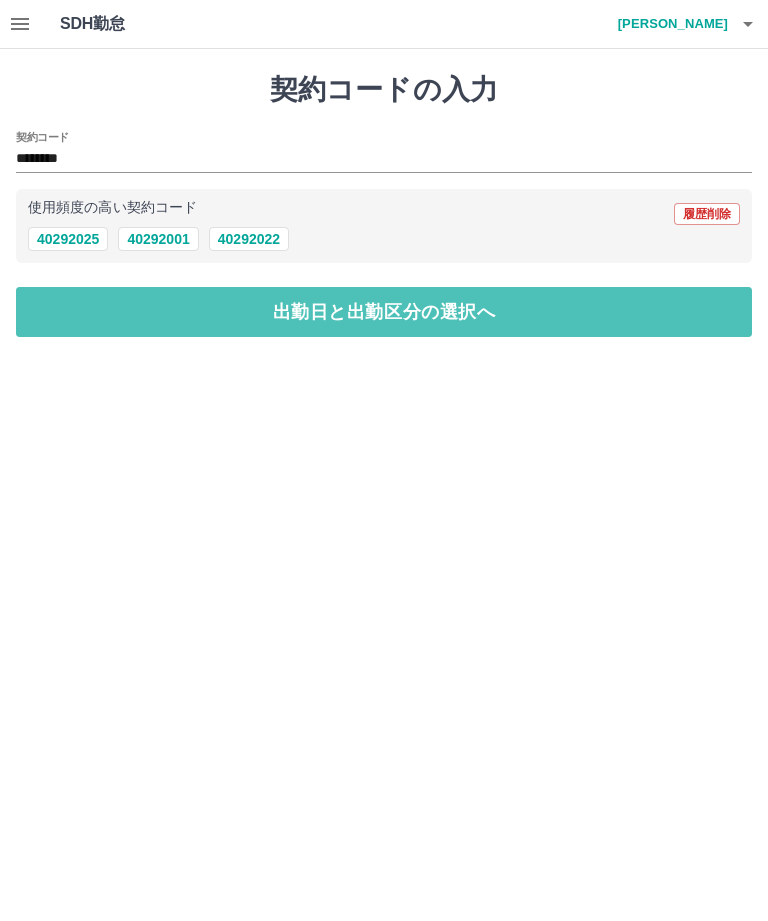 click on "出勤日と出勤区分の選択へ" at bounding box center (384, 312) 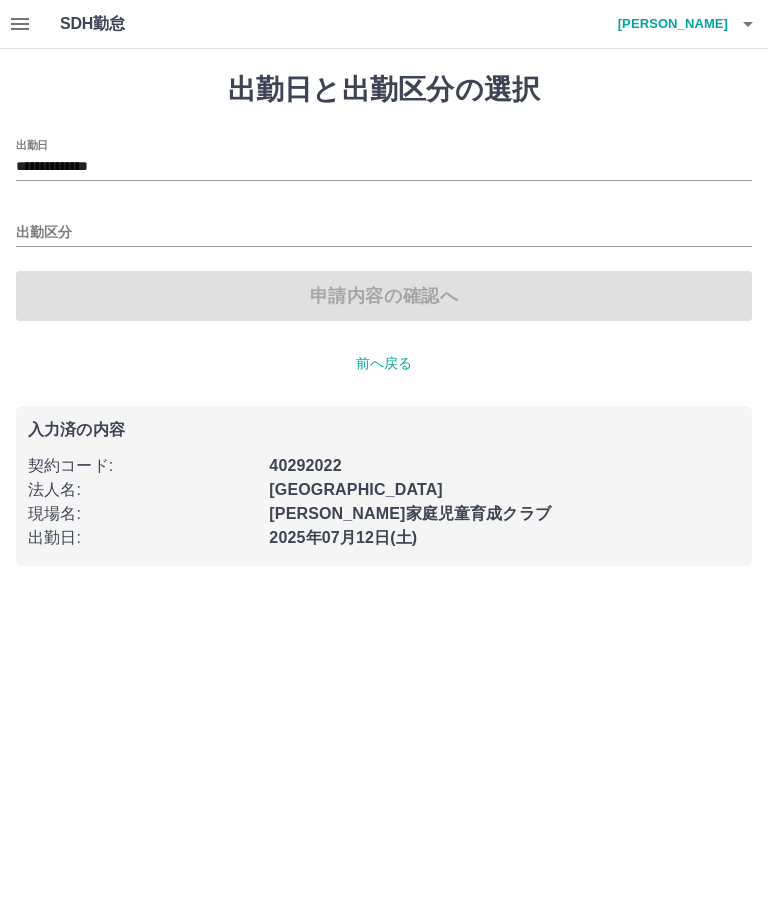 click on "**********" at bounding box center (384, 167) 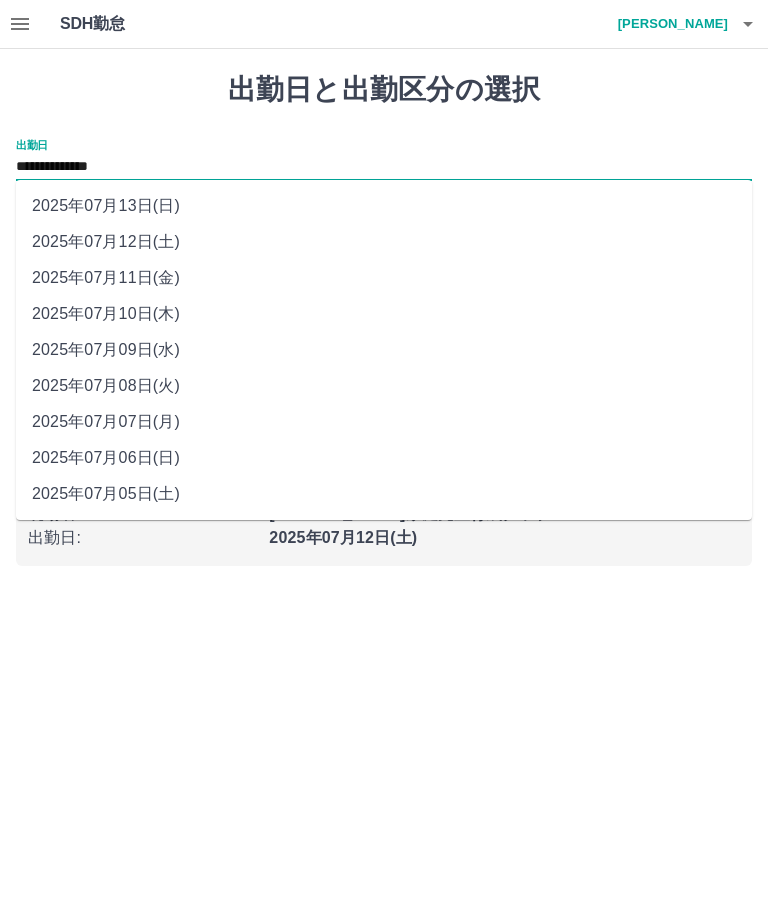 click on "2025年07月11日(金)" at bounding box center [384, 278] 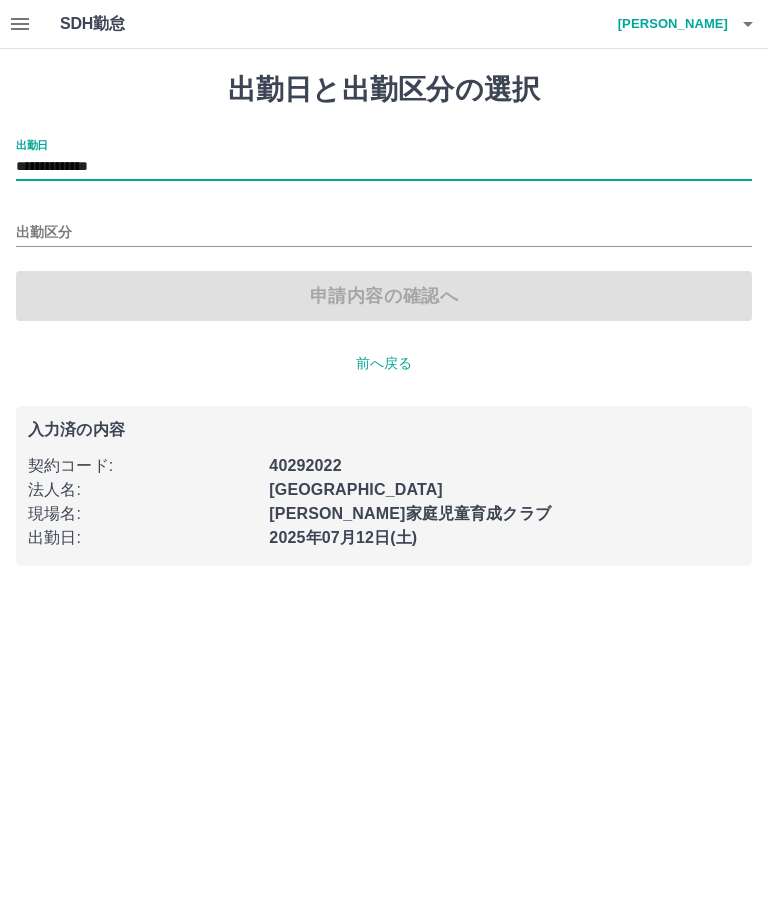 click on "出勤区分" at bounding box center [384, 233] 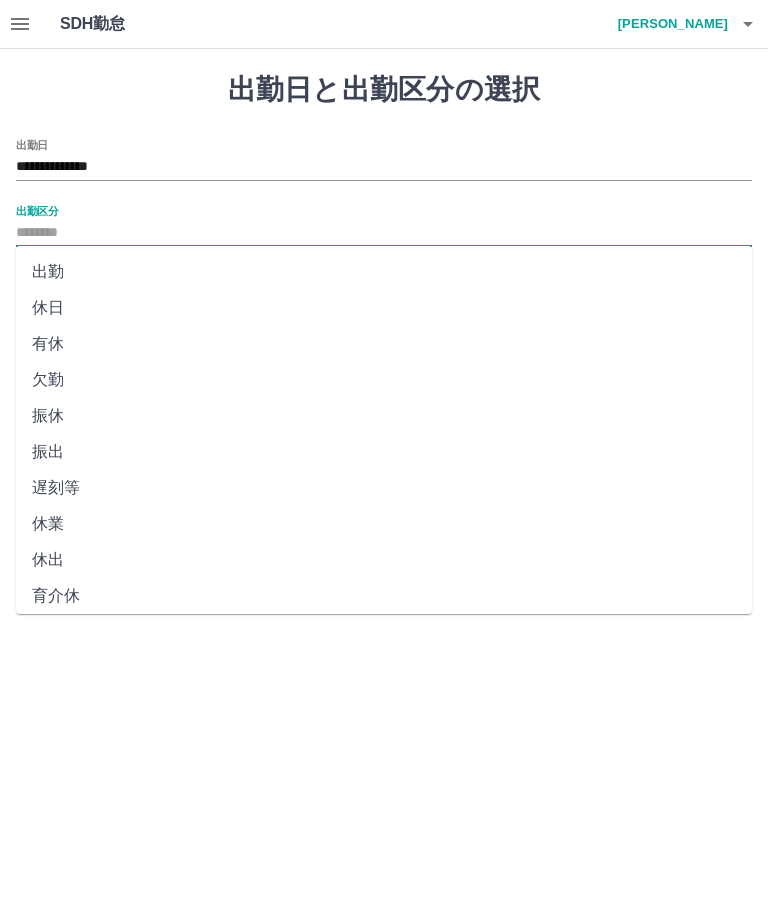 click on "出勤" at bounding box center (384, 272) 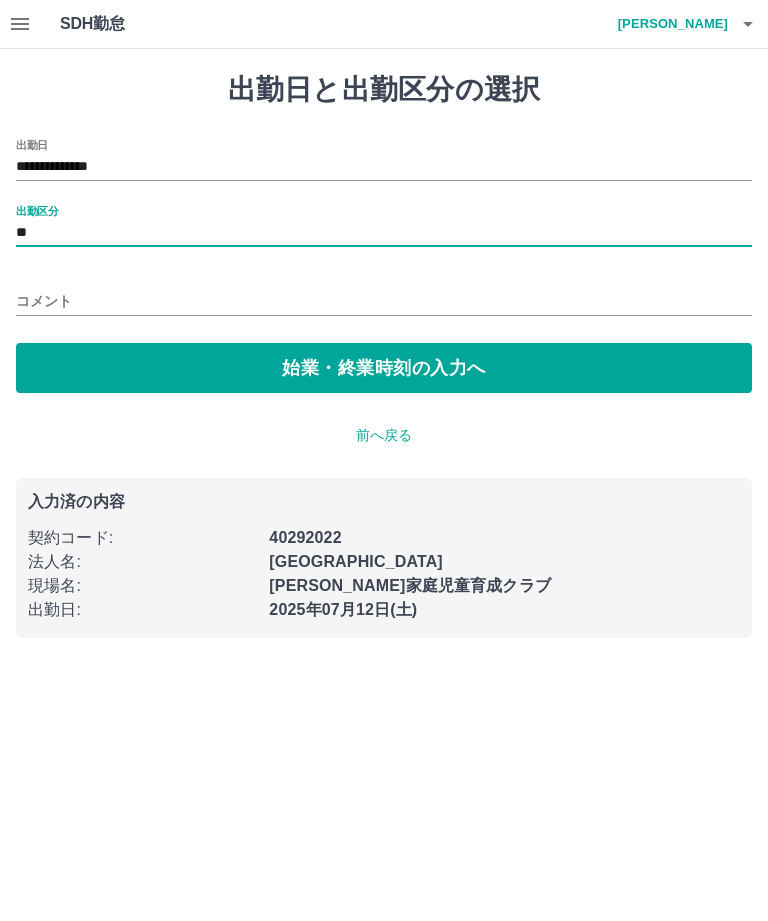 click on "始業・終業時刻の入力へ" at bounding box center (384, 368) 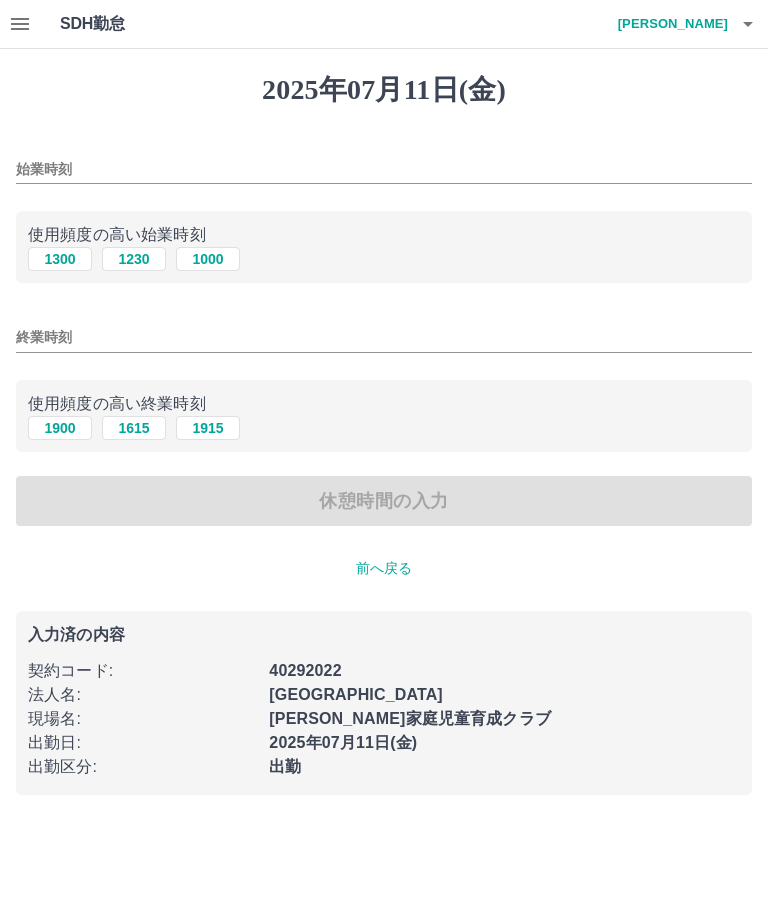 click on "1000" at bounding box center (208, 259) 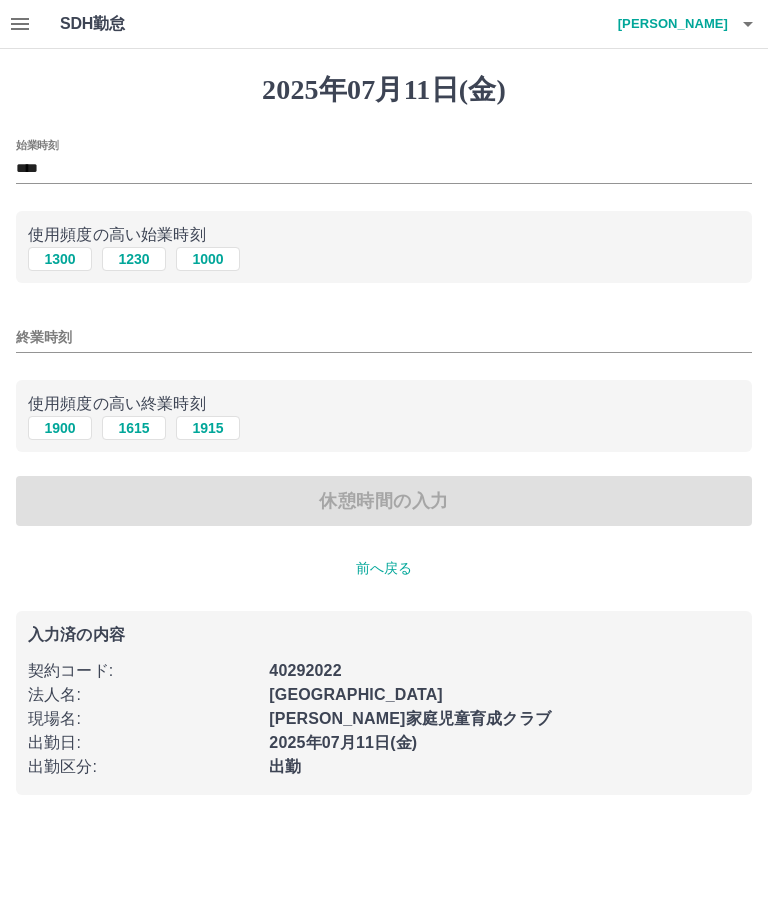 click on "終業時刻" at bounding box center [384, 337] 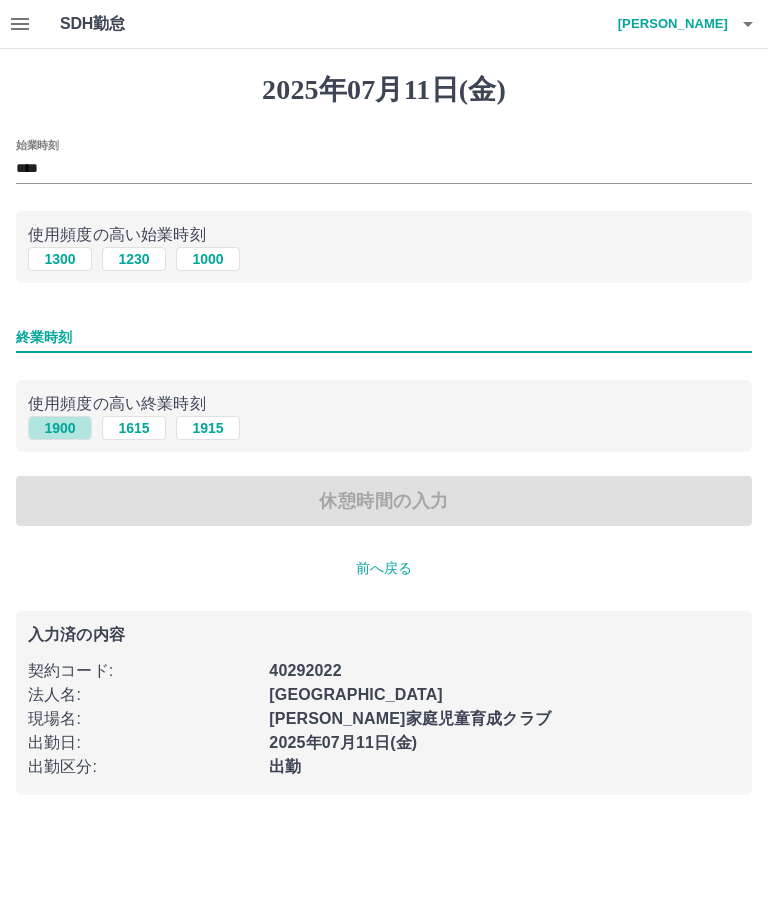 click on "1900" at bounding box center (60, 428) 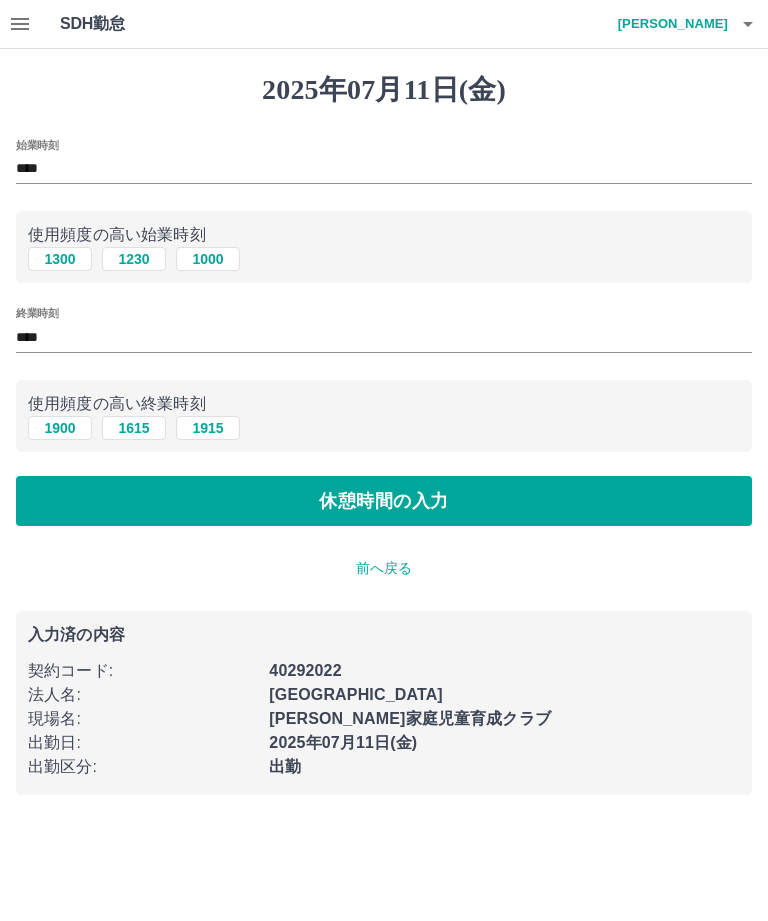 click on "休憩時間の入力" at bounding box center [384, 501] 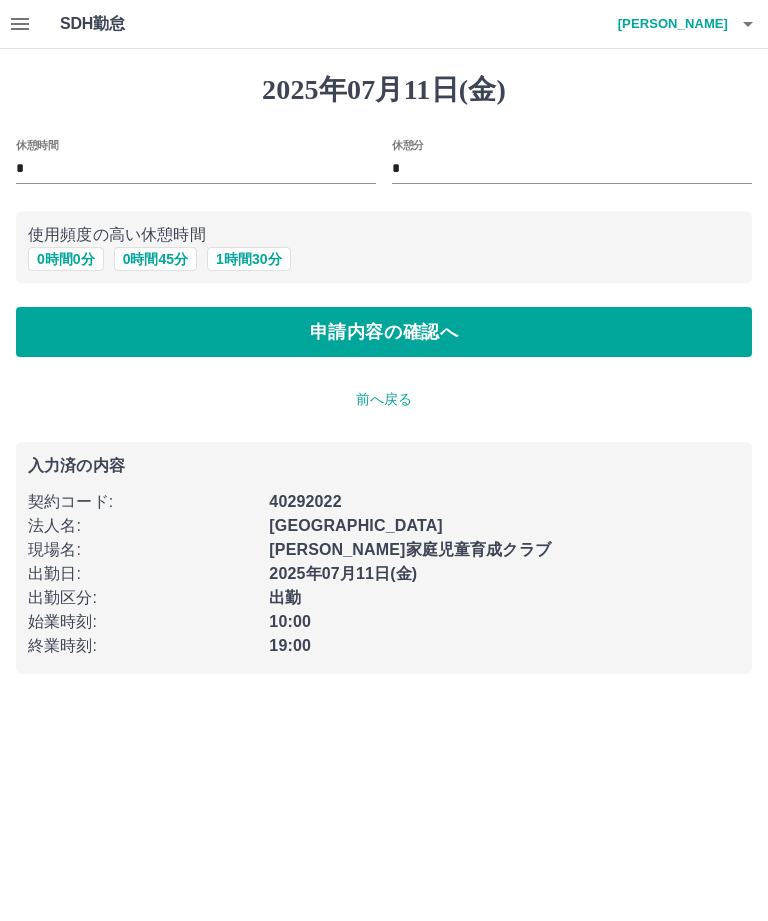 click on "*" at bounding box center (572, 169) 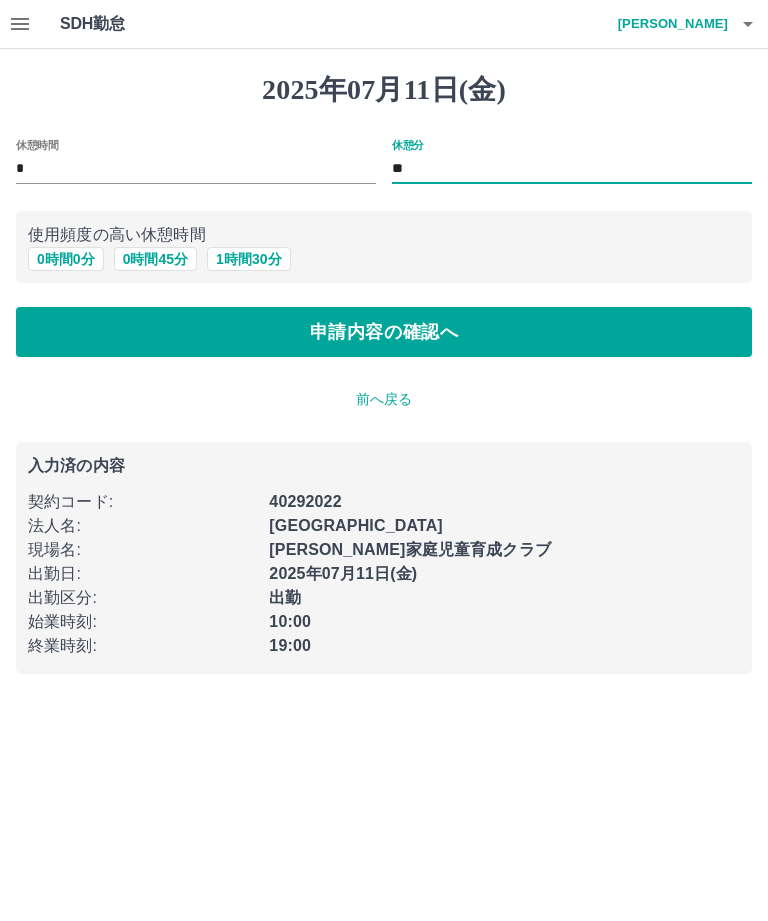type on "**" 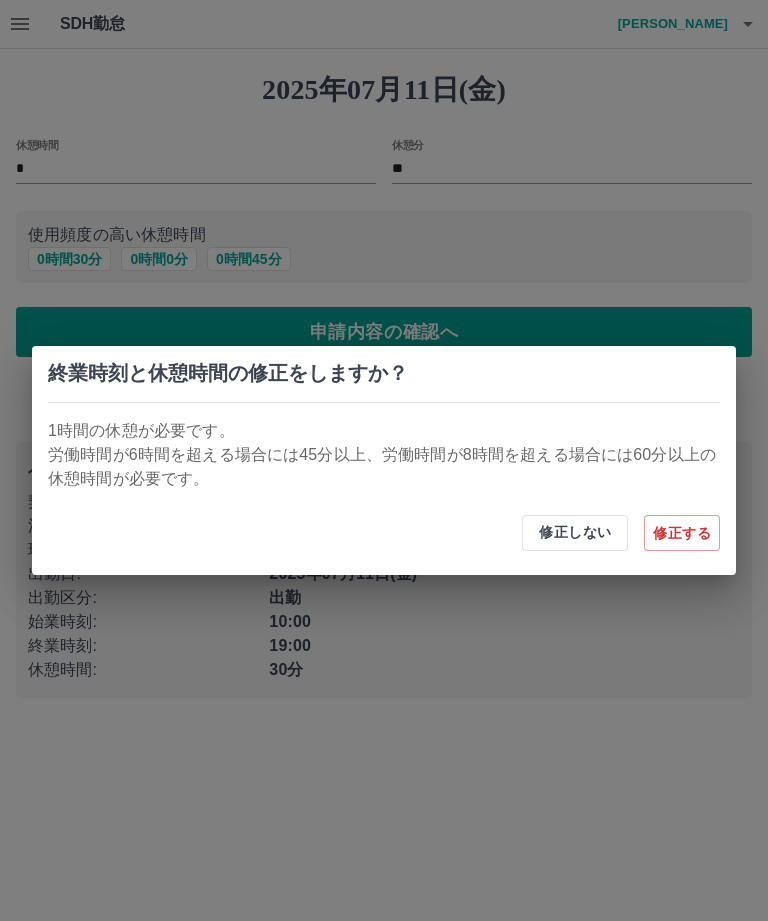 click on "修正しない" at bounding box center [575, 533] 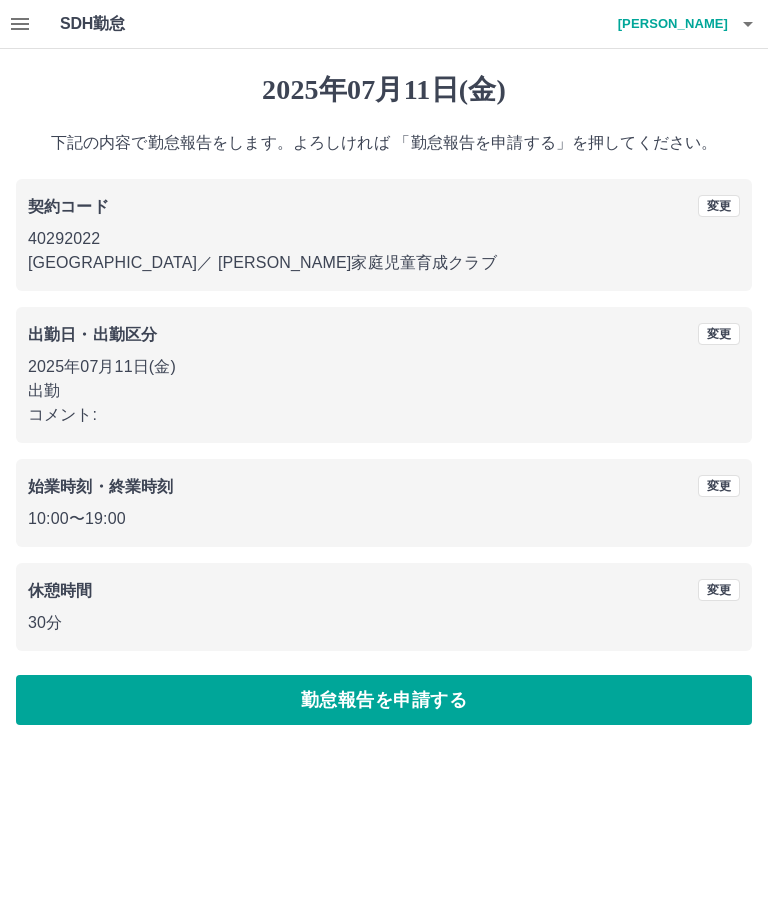 click on "勤怠報告を申請する" at bounding box center [384, 700] 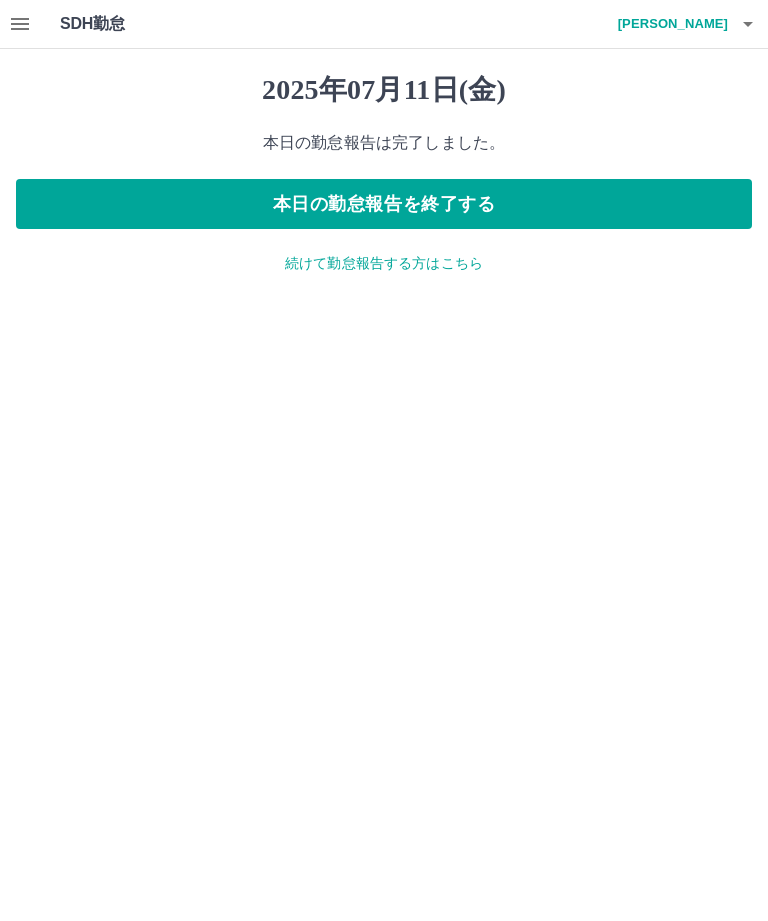click on "続けて勤怠報告する方はこちら" at bounding box center [384, 263] 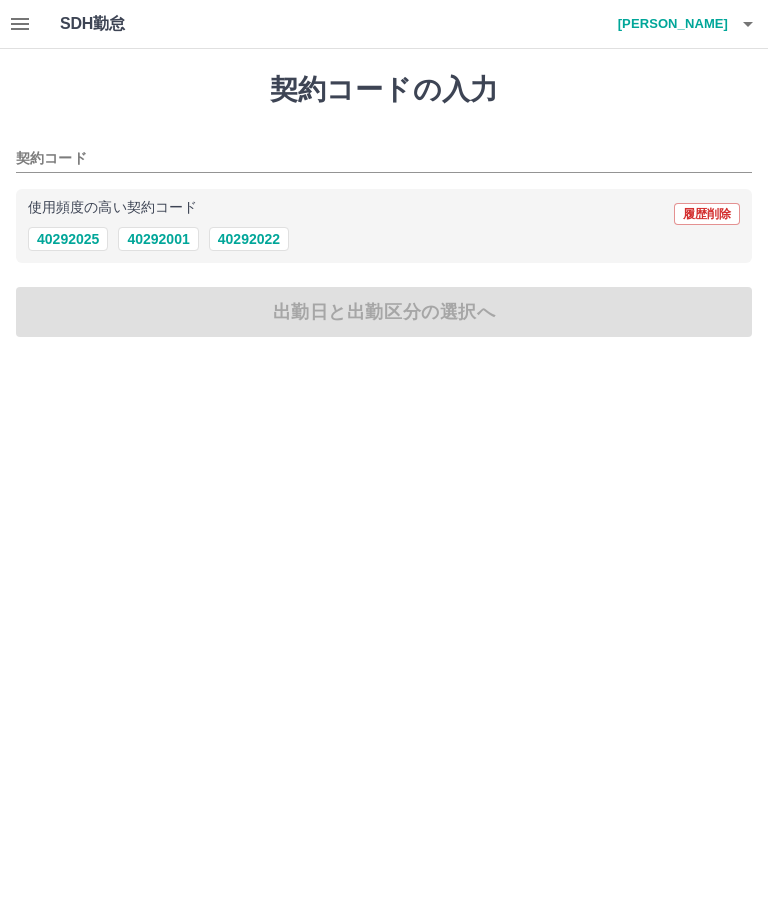 click on "40292022" at bounding box center [249, 239] 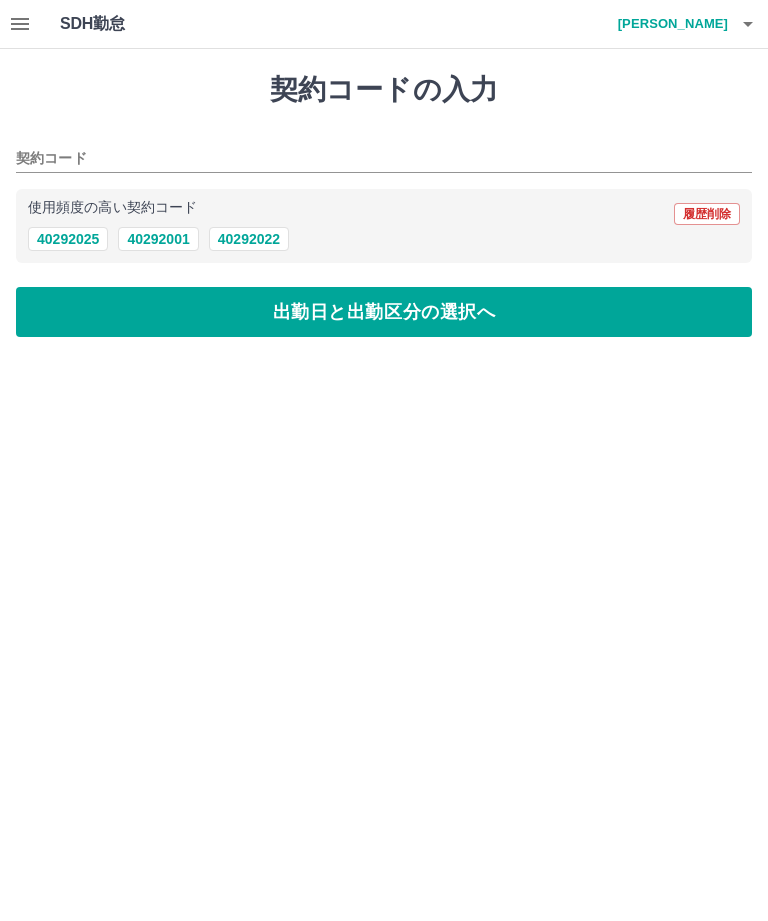 type on "********" 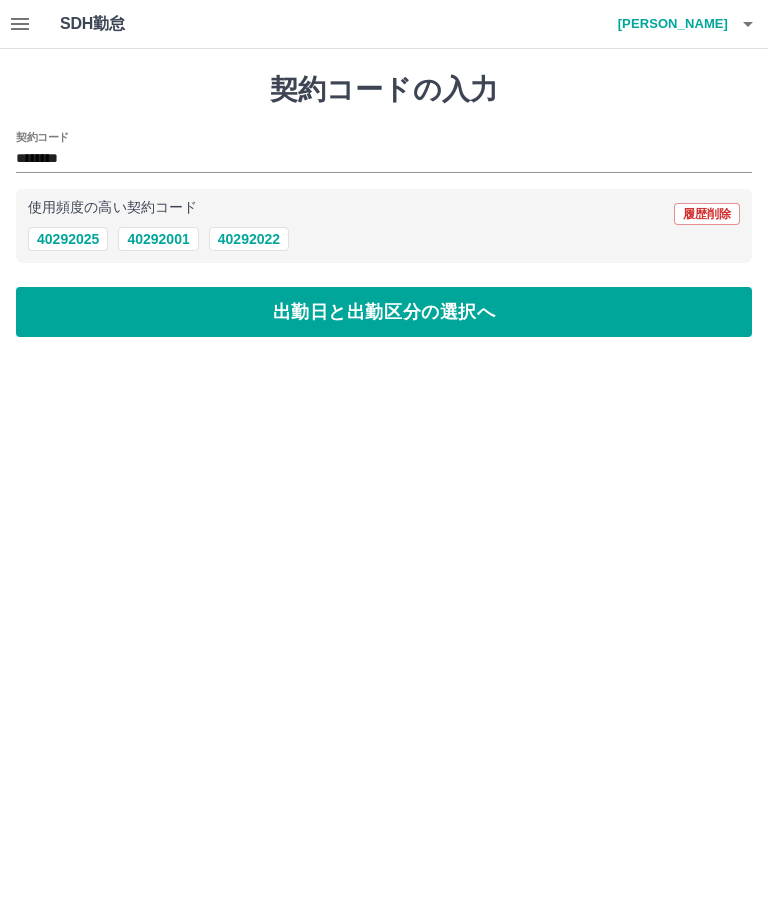 click on "出勤日と出勤区分の選択へ" at bounding box center (384, 312) 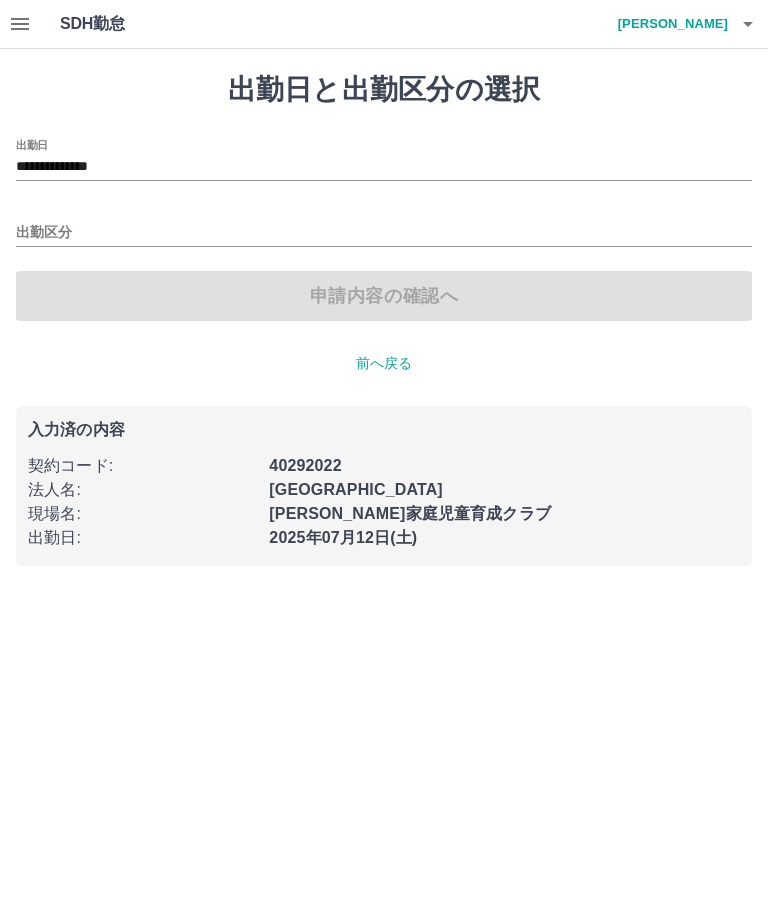click on "出勤区分" at bounding box center [384, 233] 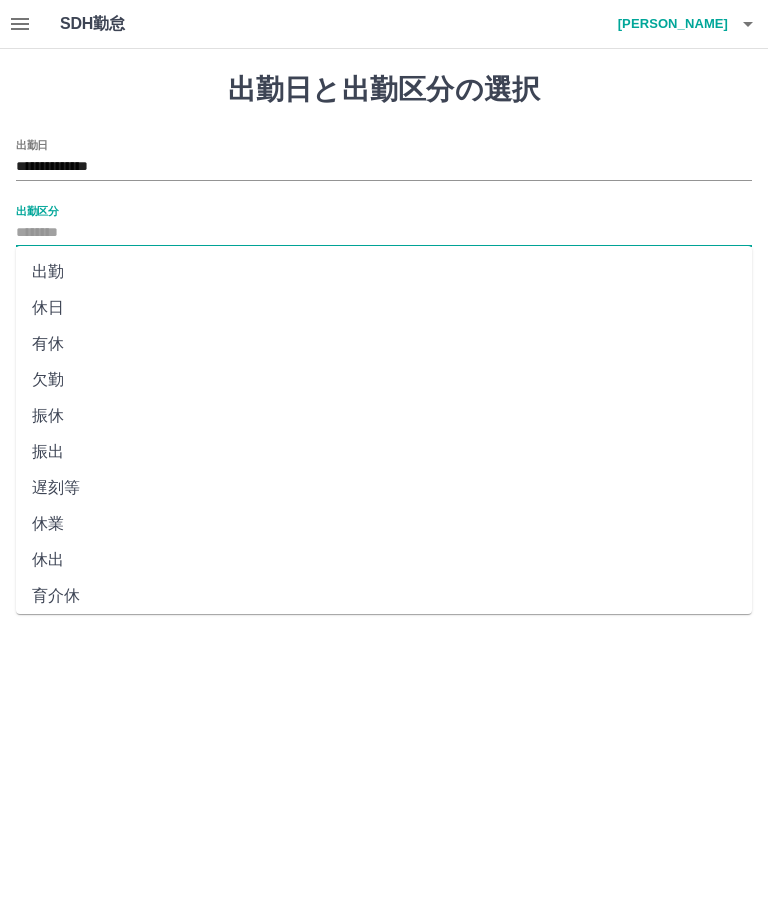 click on "出勤" at bounding box center (384, 272) 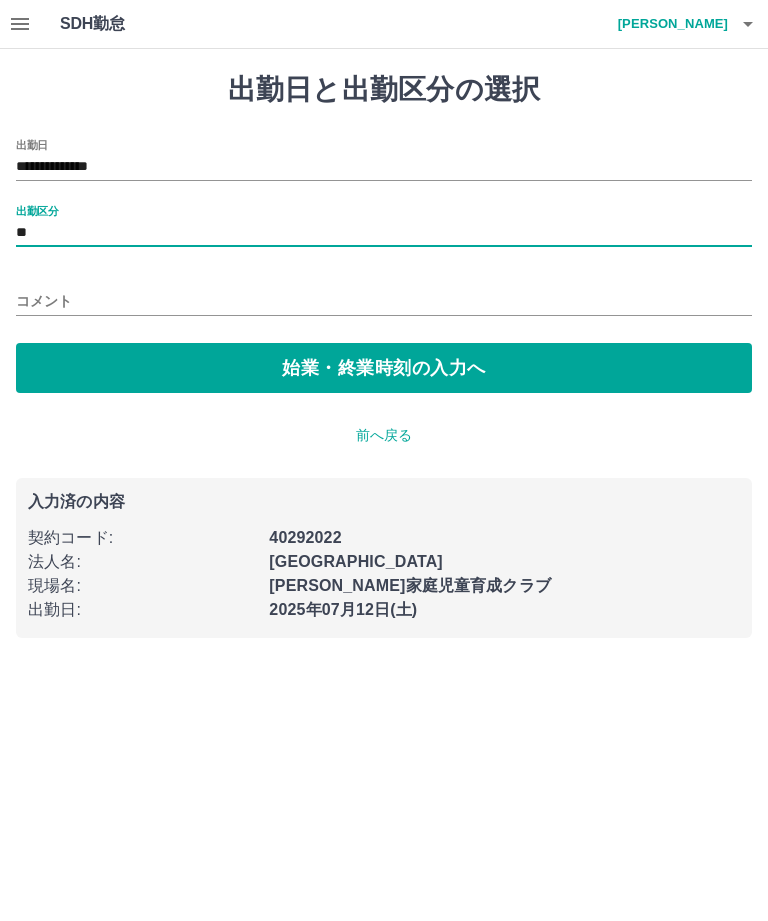 type on "**" 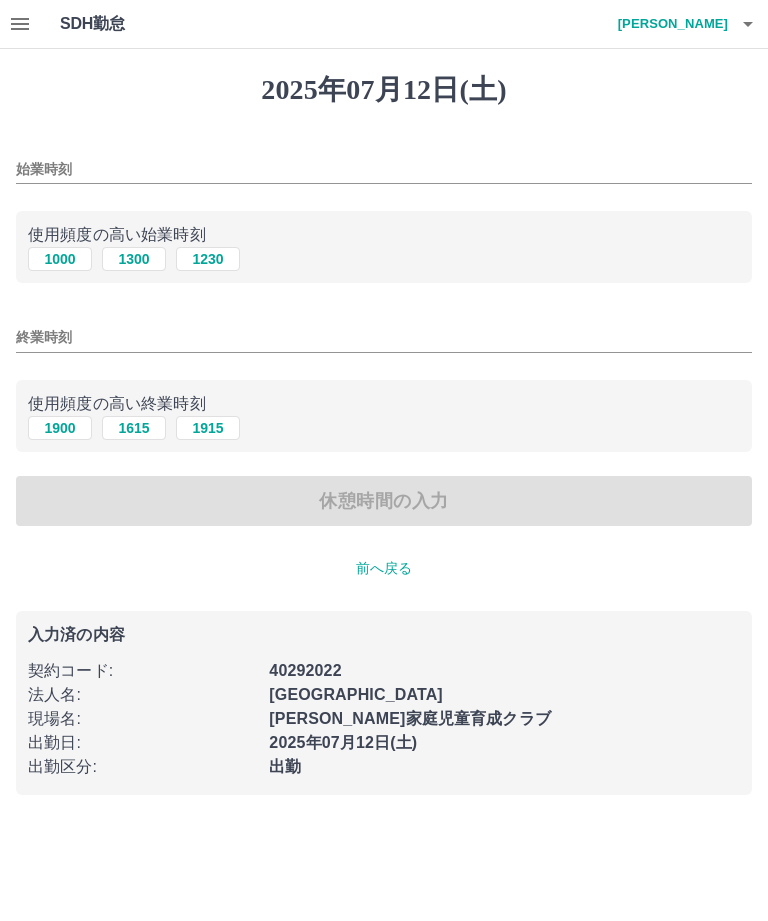 click on "始業時刻" at bounding box center (384, 169) 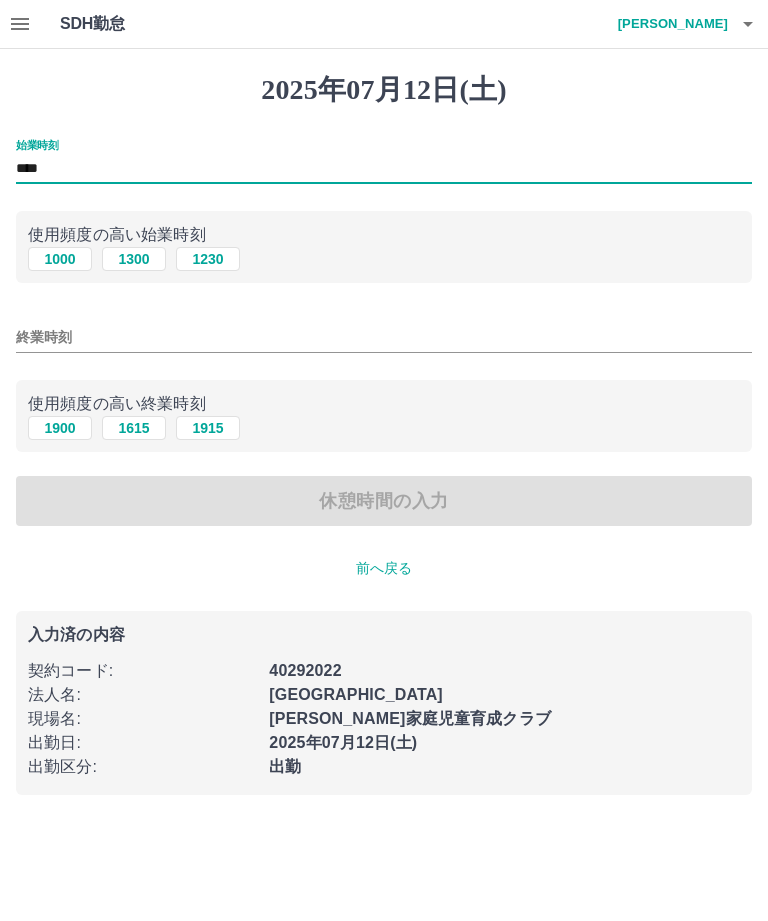 click on "終業時刻" at bounding box center (384, 337) 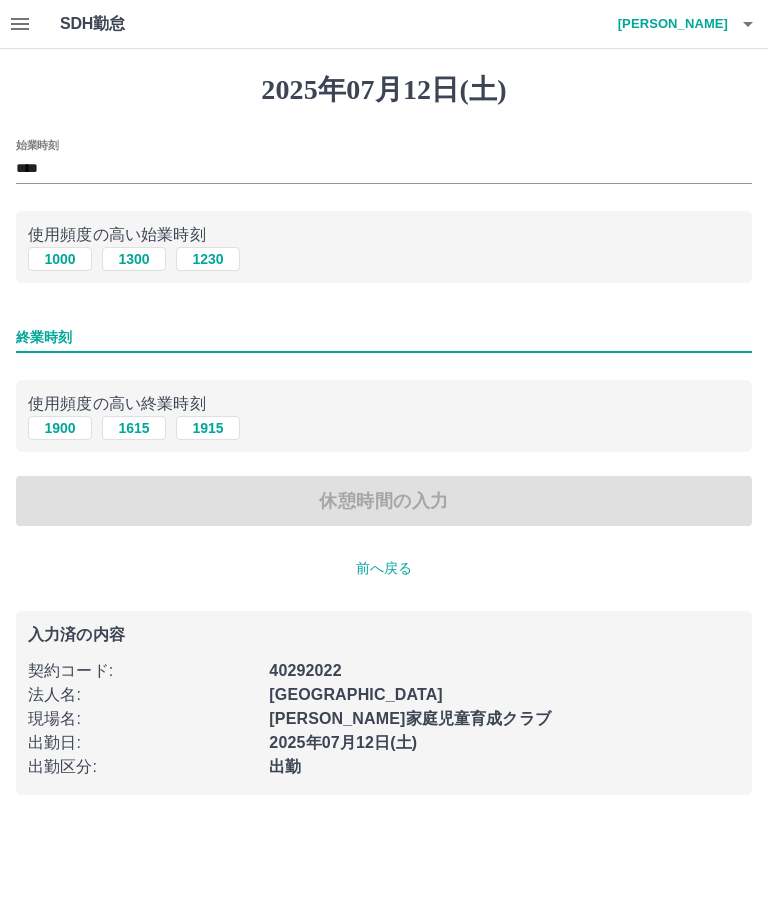 click on "1230" at bounding box center (208, 259) 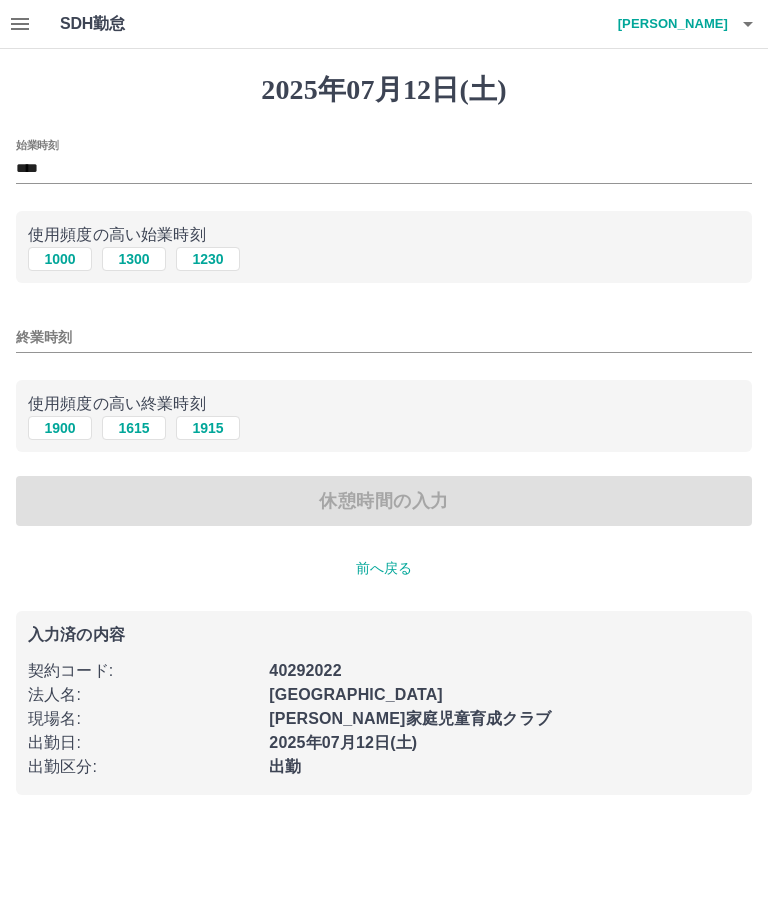 click on "****" at bounding box center (384, 169) 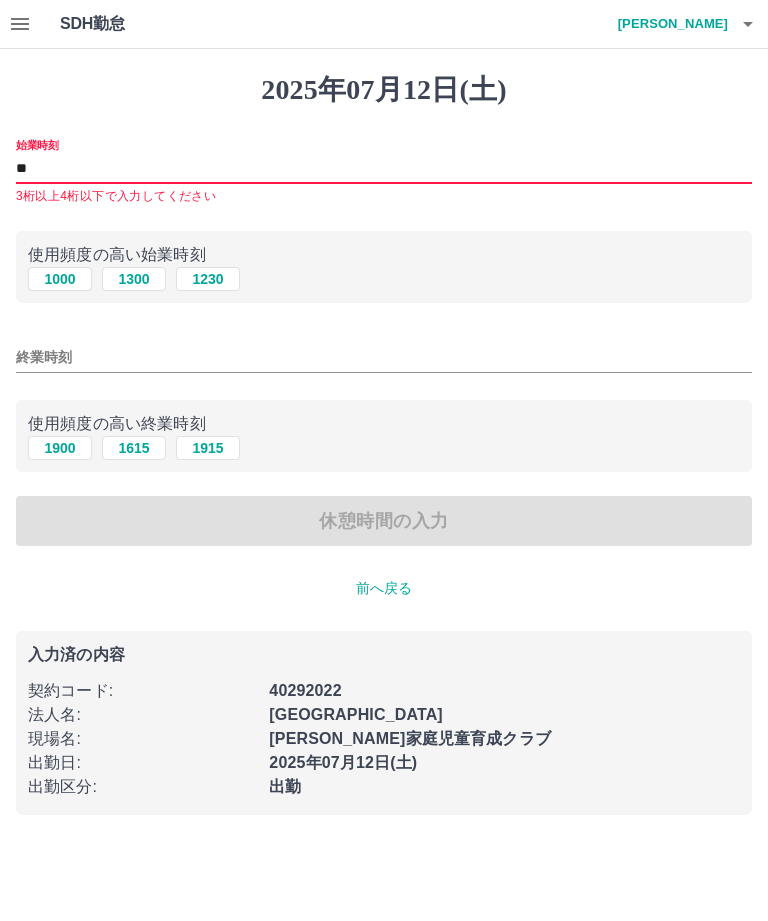 type on "*" 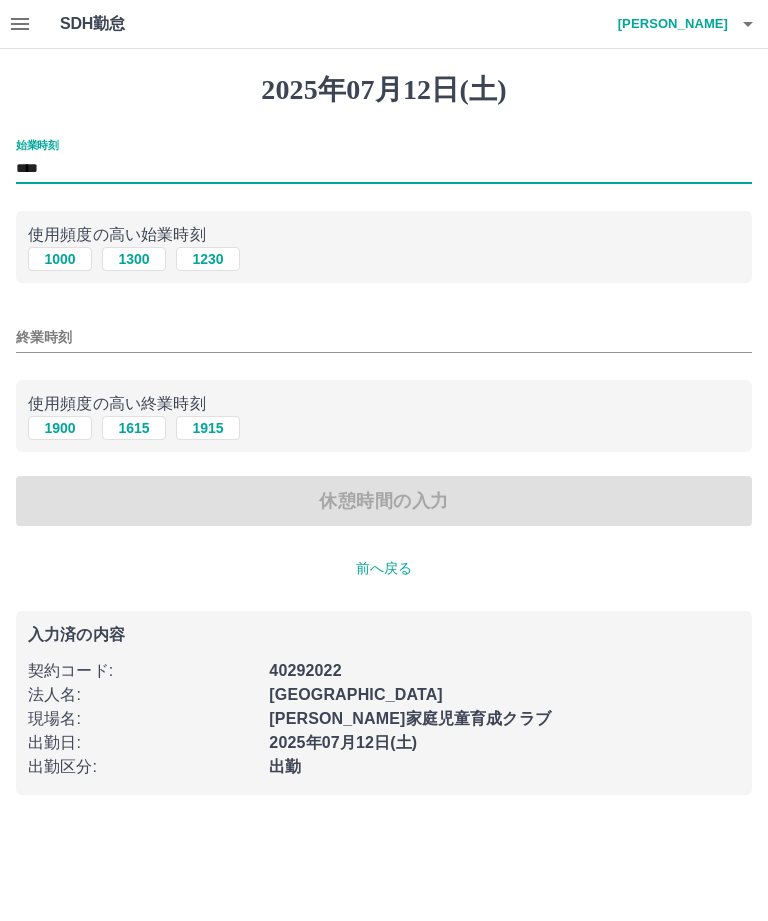 type on "****" 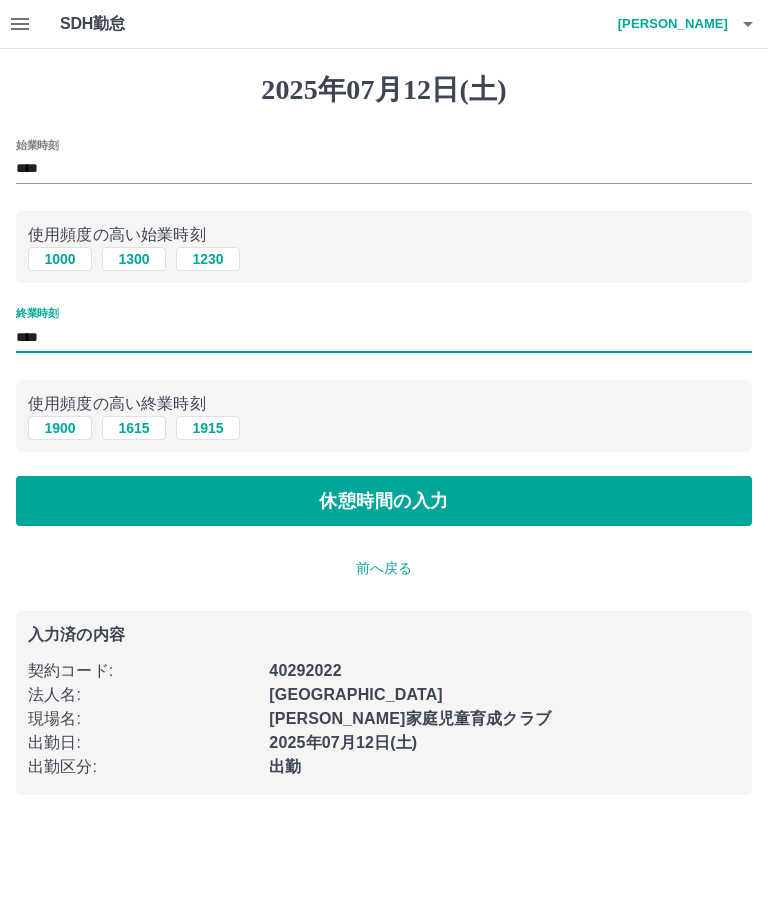type on "****" 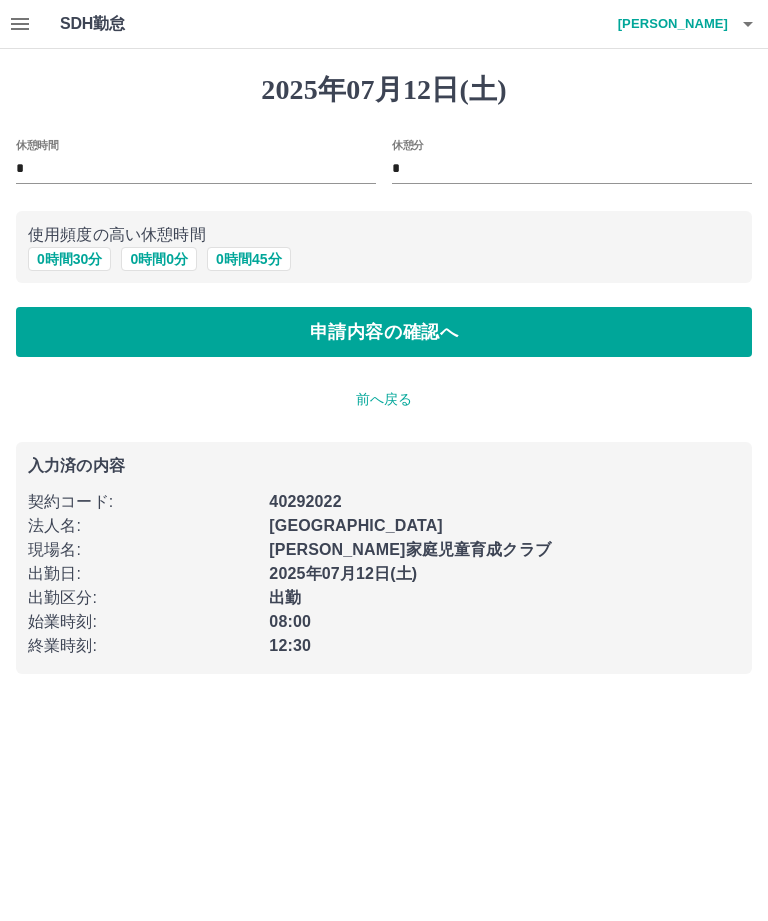 click on "申請内容の確認へ" at bounding box center (384, 332) 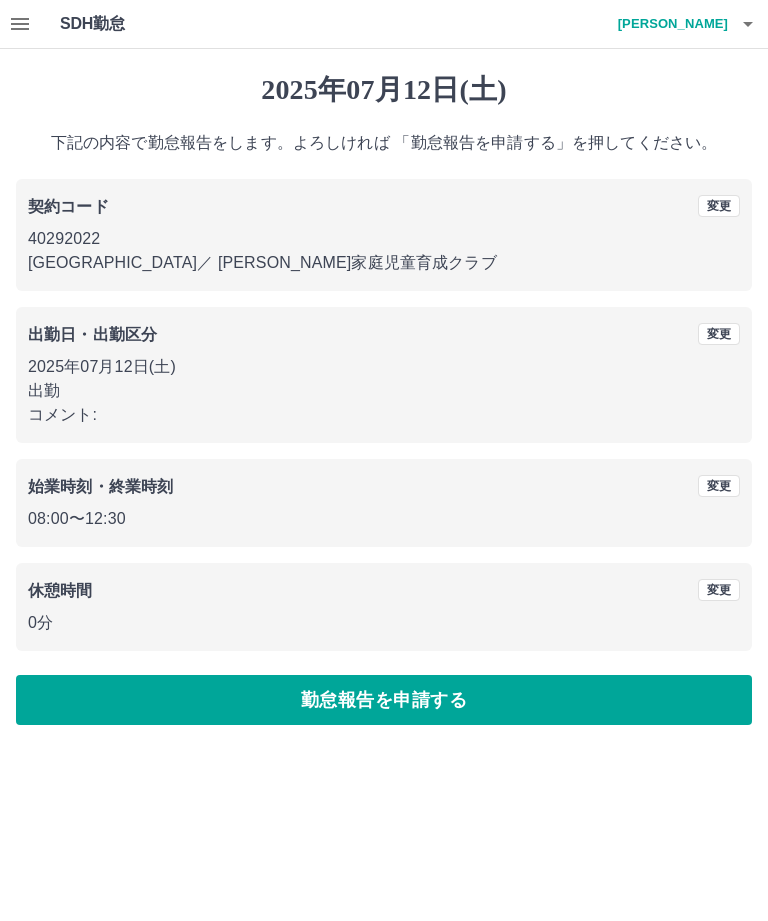 click on "勤怠報告を申請する" at bounding box center (384, 700) 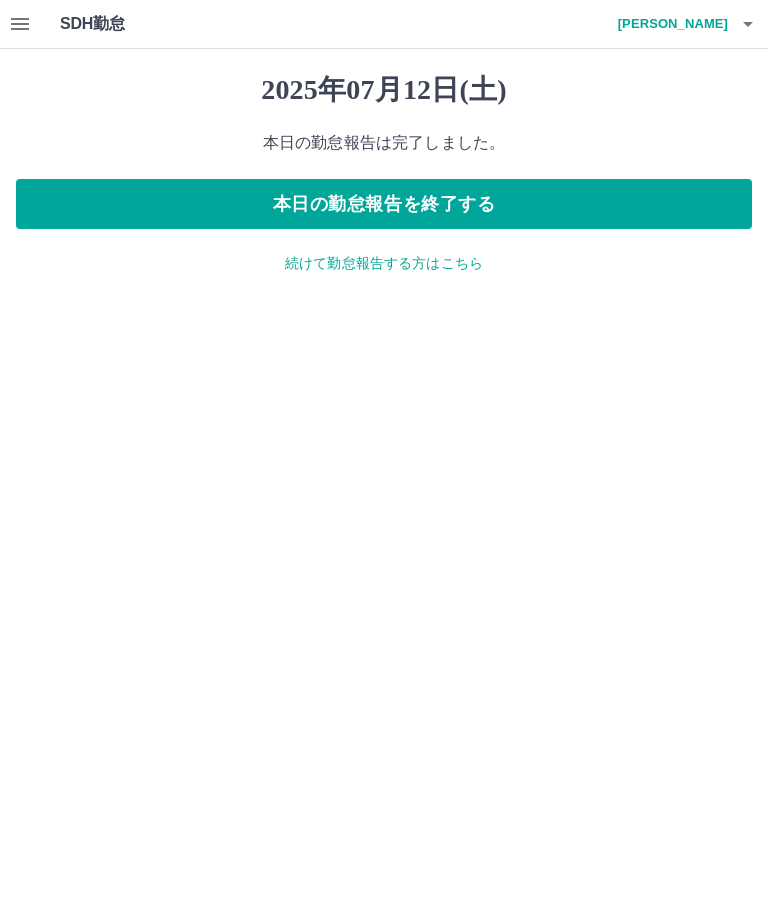 click at bounding box center [20, 24] 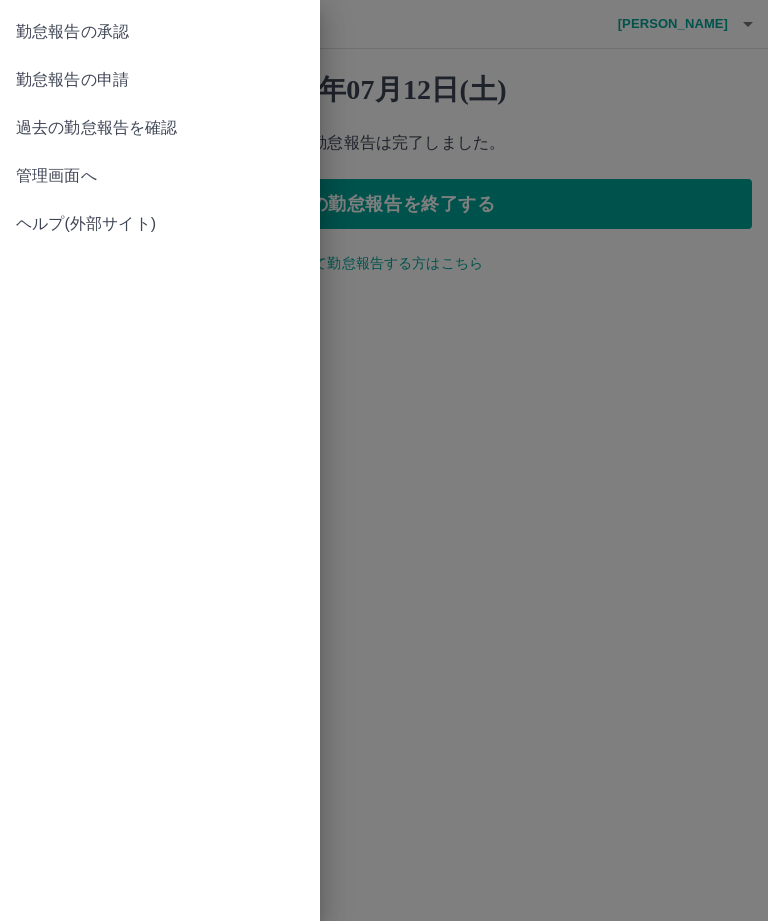 click on "勤怠報告の承認" at bounding box center (160, 32) 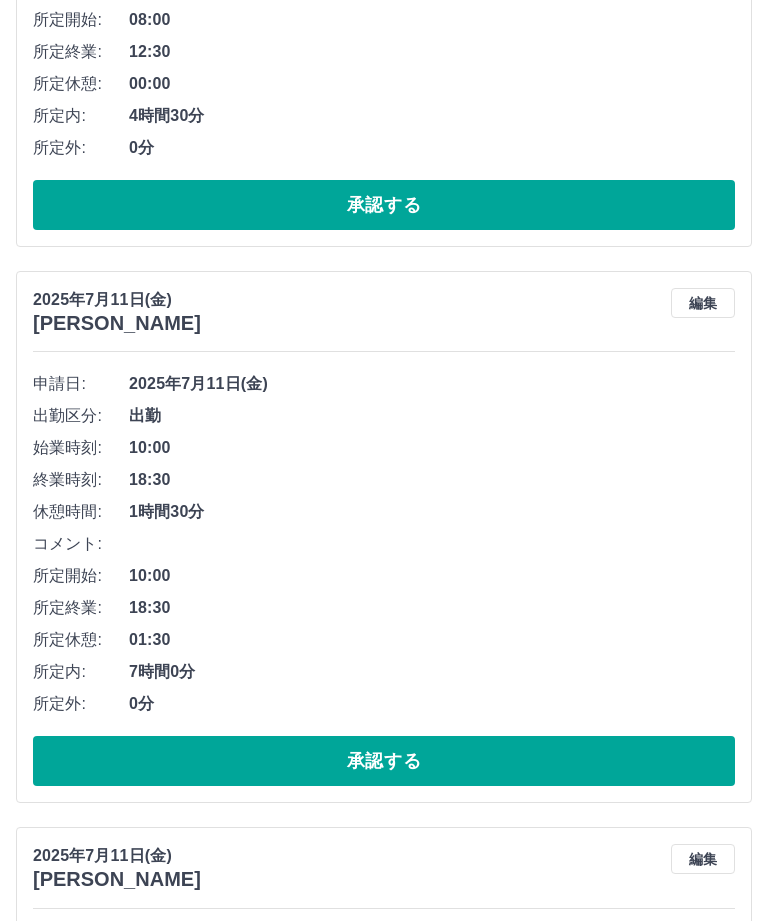 scroll, scrollTop: 525, scrollLeft: 0, axis: vertical 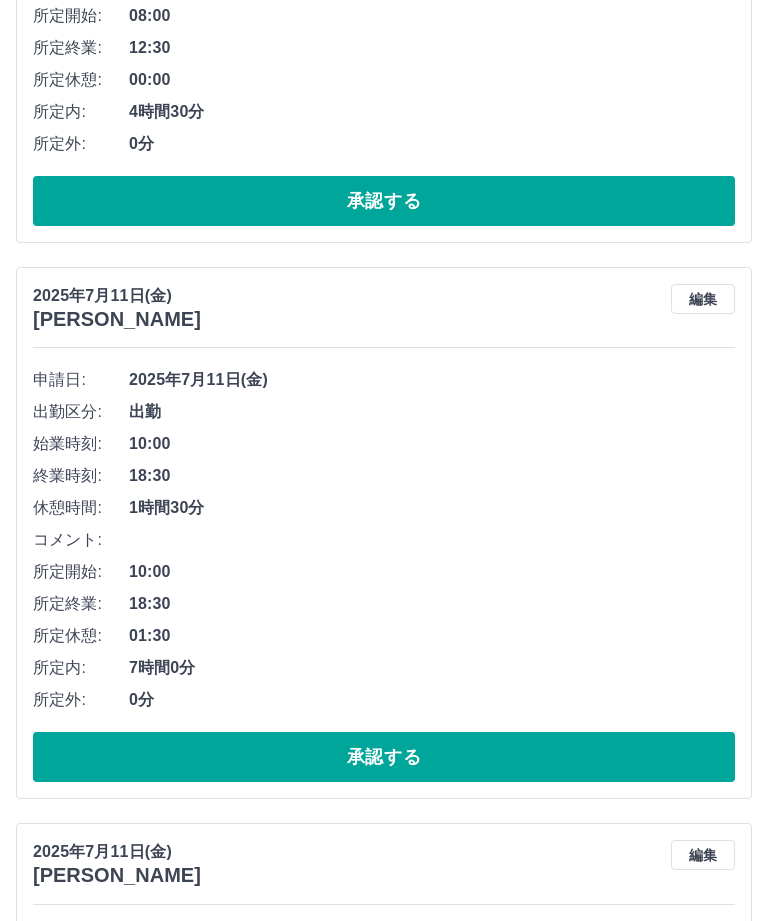 click on "承認する" at bounding box center (384, 757) 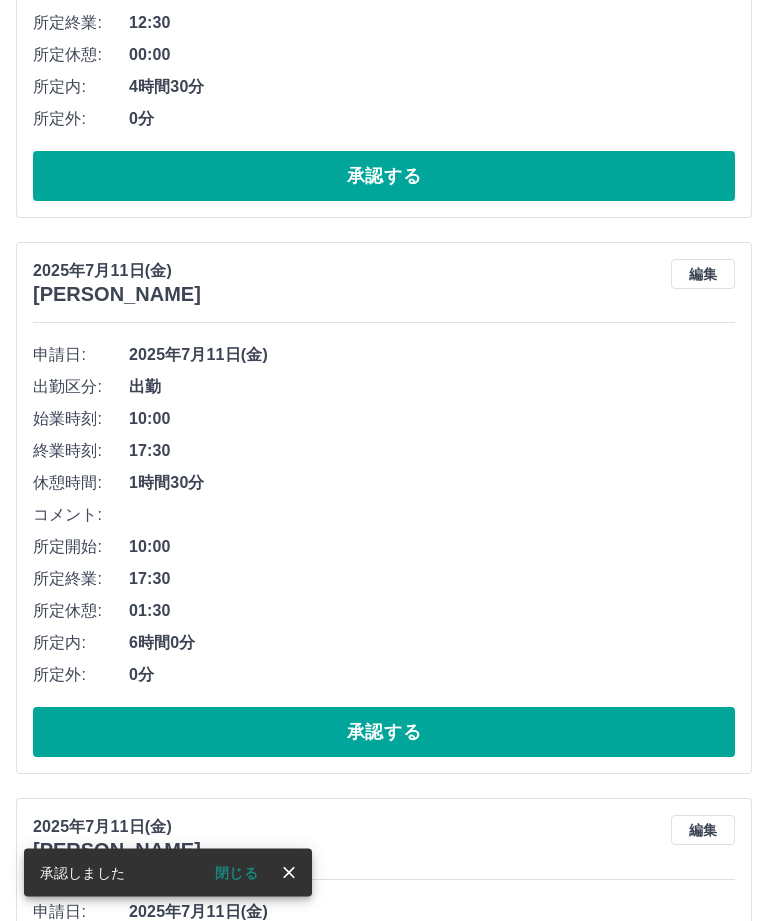 scroll, scrollTop: 542, scrollLeft: 0, axis: vertical 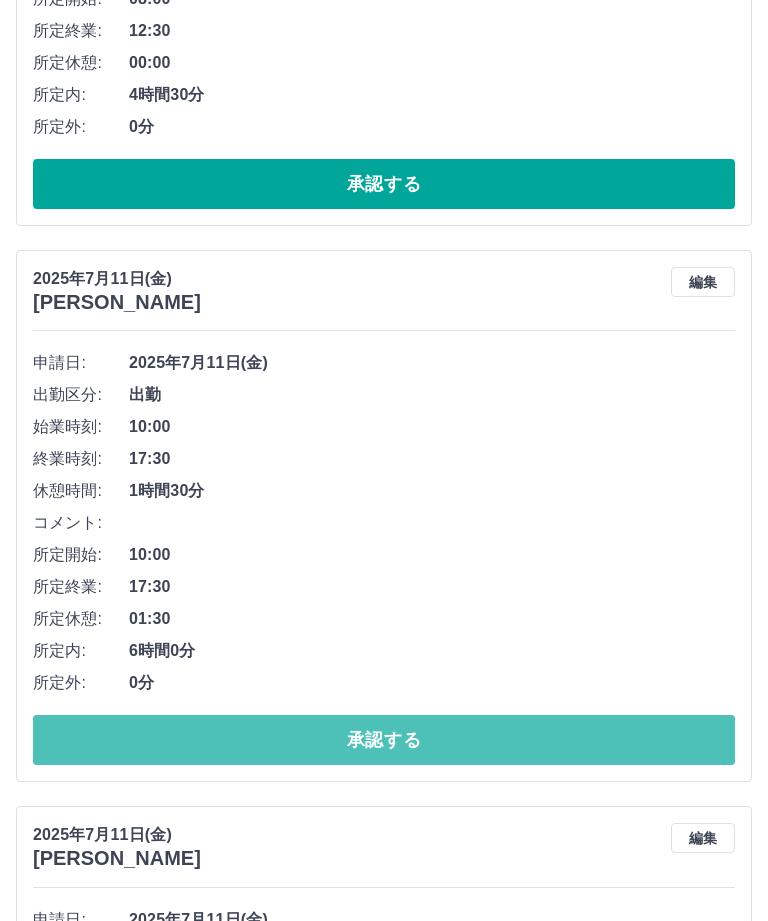 click on "承認する" at bounding box center [384, 740] 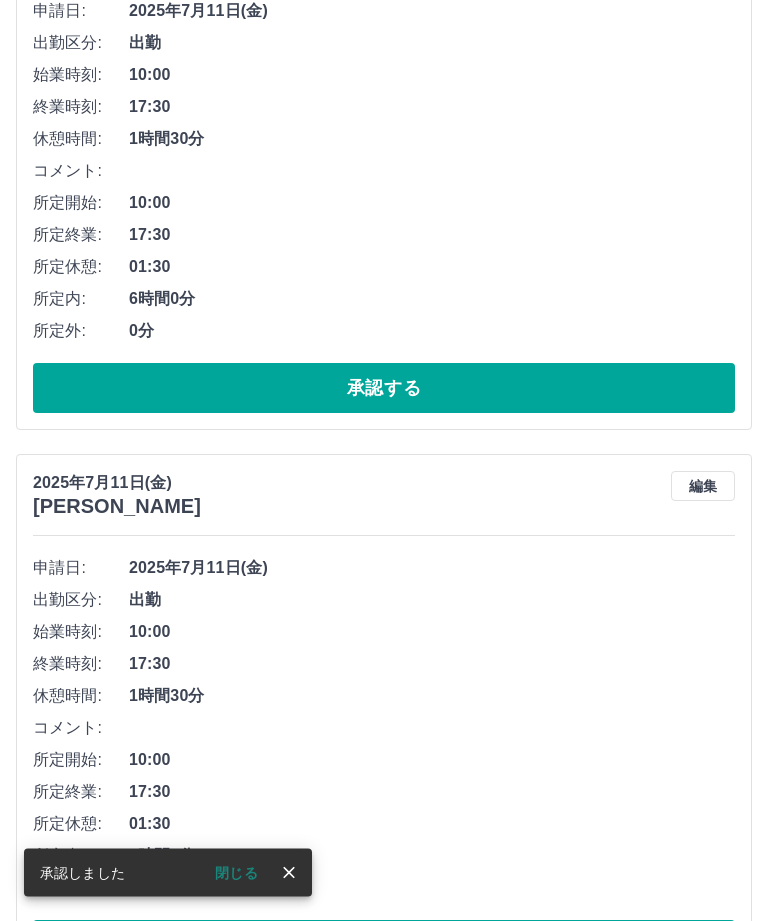 scroll, scrollTop: 900, scrollLeft: 0, axis: vertical 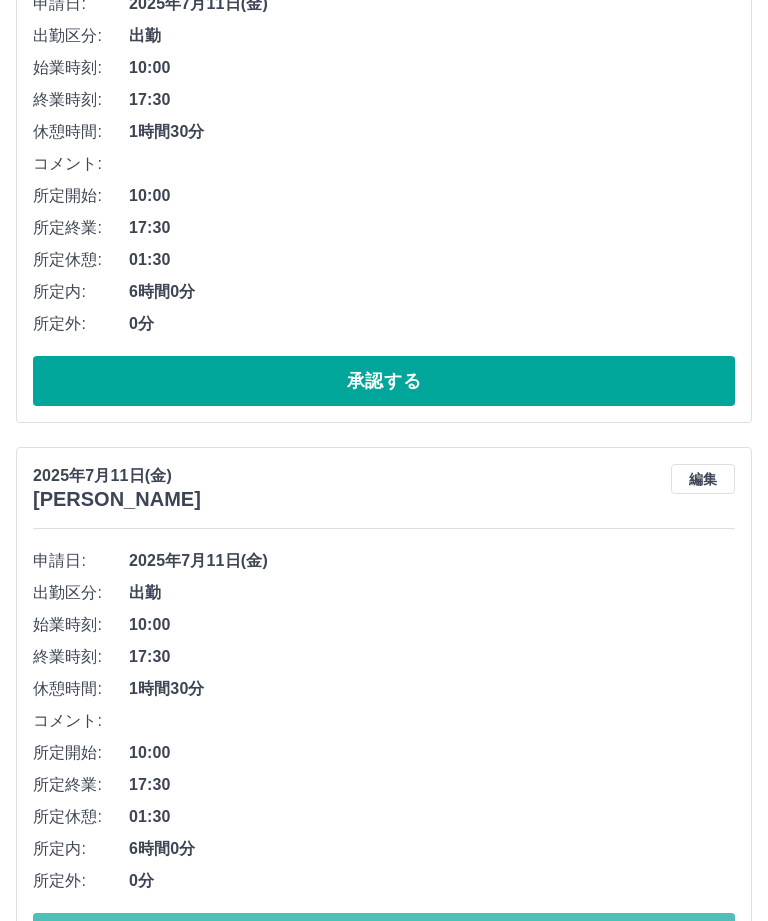 click on "承認する" at bounding box center (384, 939) 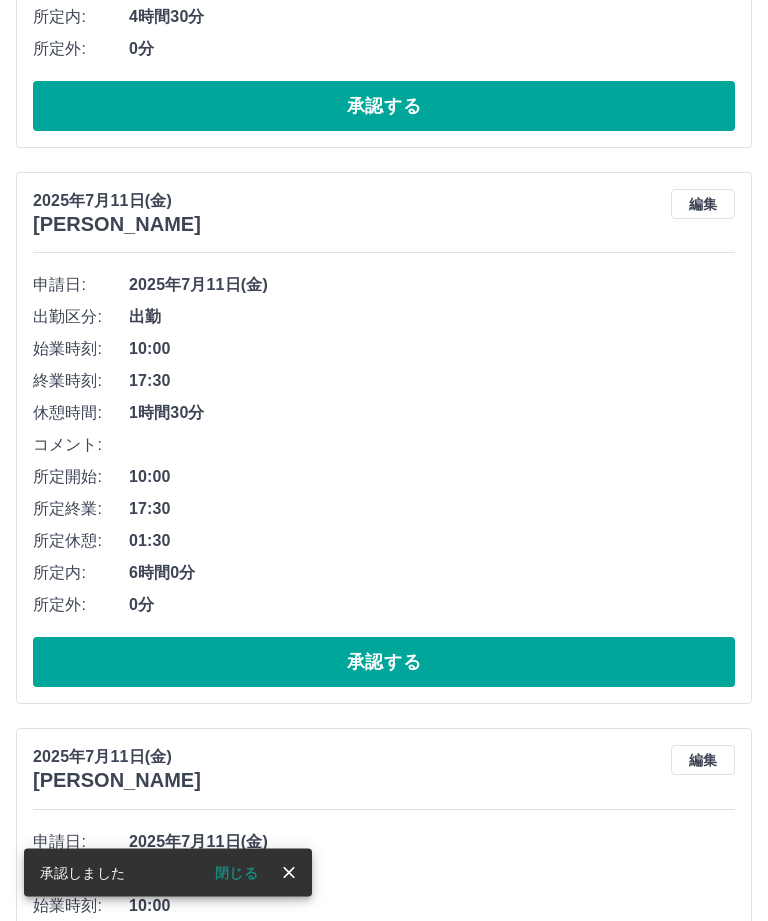 scroll, scrollTop: 620, scrollLeft: 0, axis: vertical 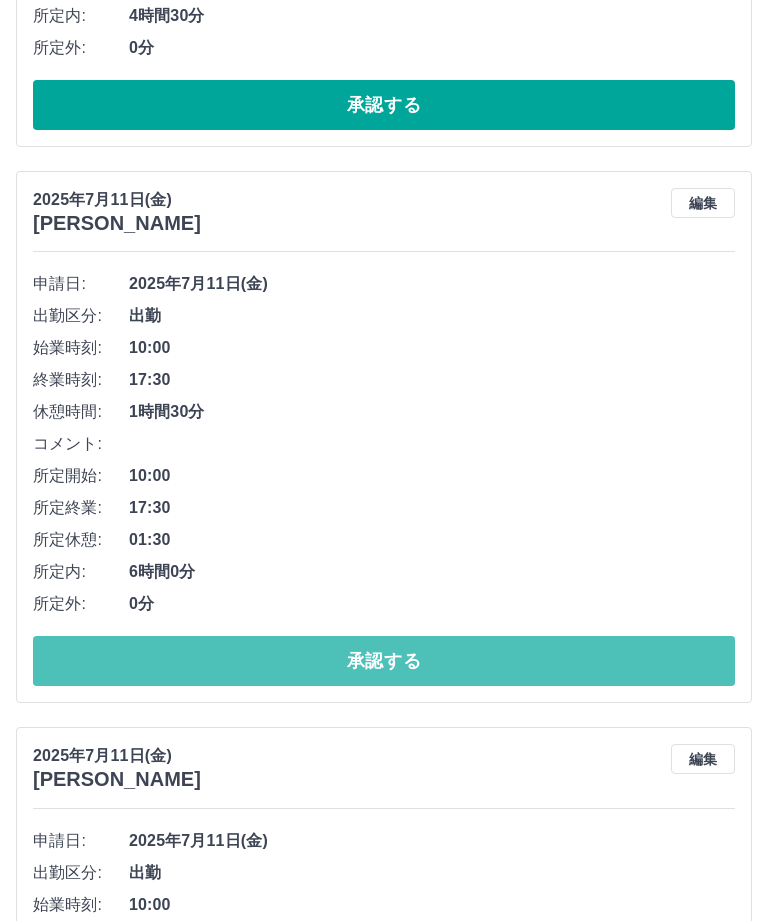 click on "承認する" at bounding box center [384, 662] 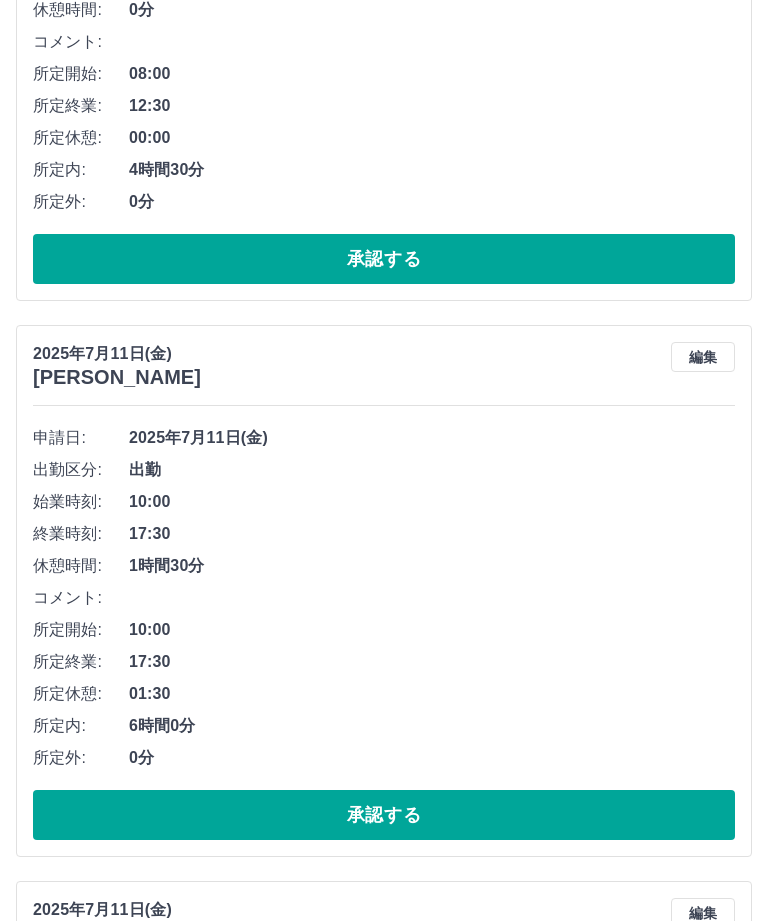 scroll, scrollTop: 466, scrollLeft: 0, axis: vertical 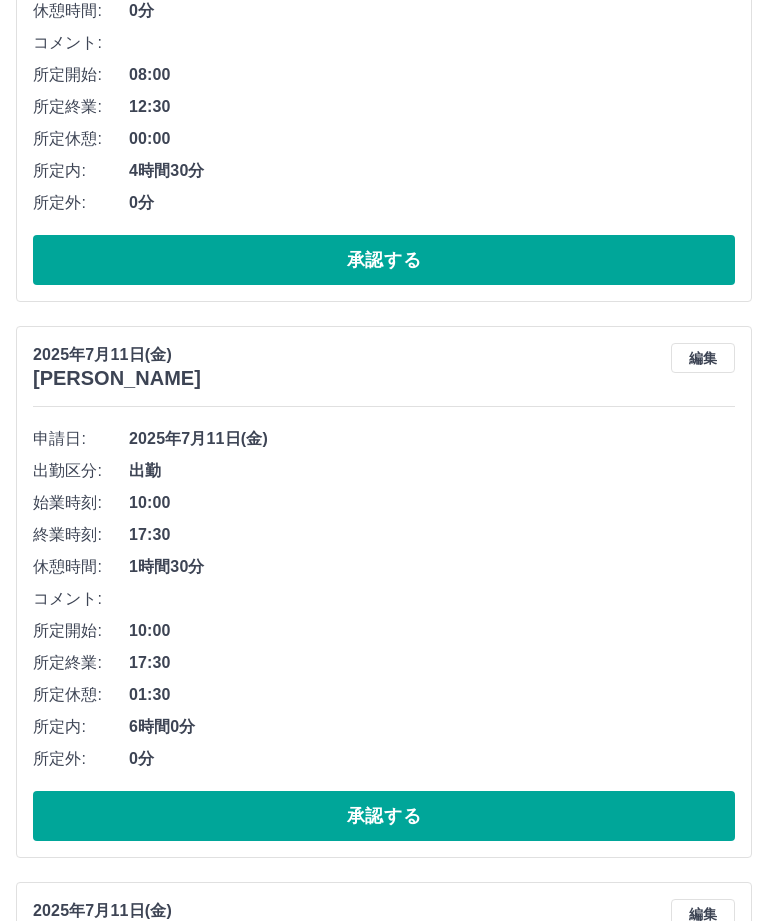 click on "承認する" at bounding box center [384, 816] 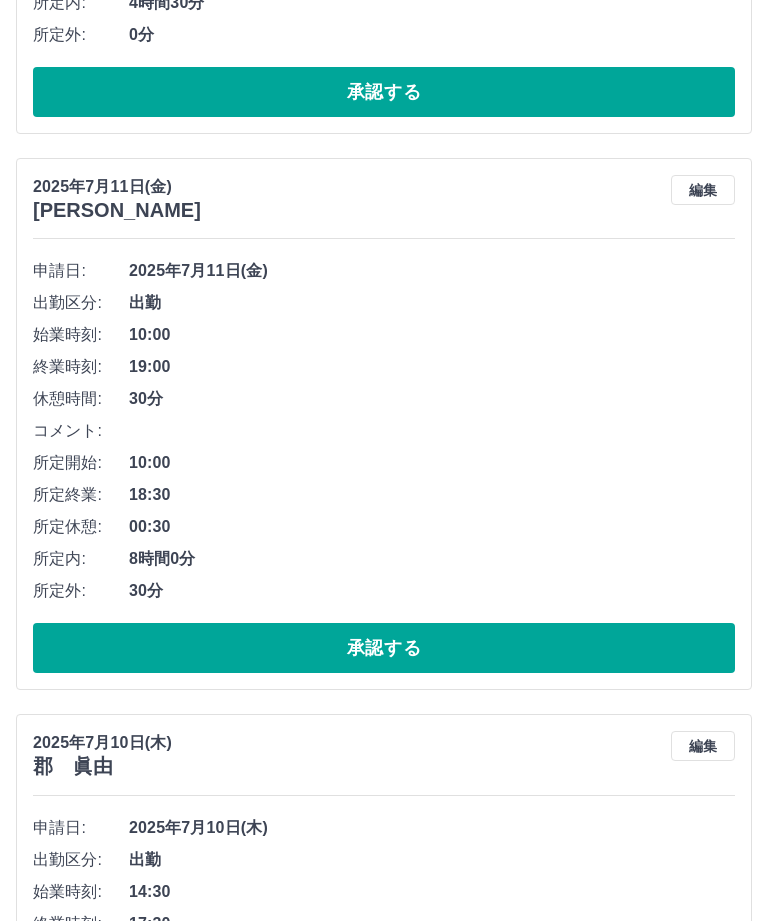 scroll, scrollTop: 641, scrollLeft: 0, axis: vertical 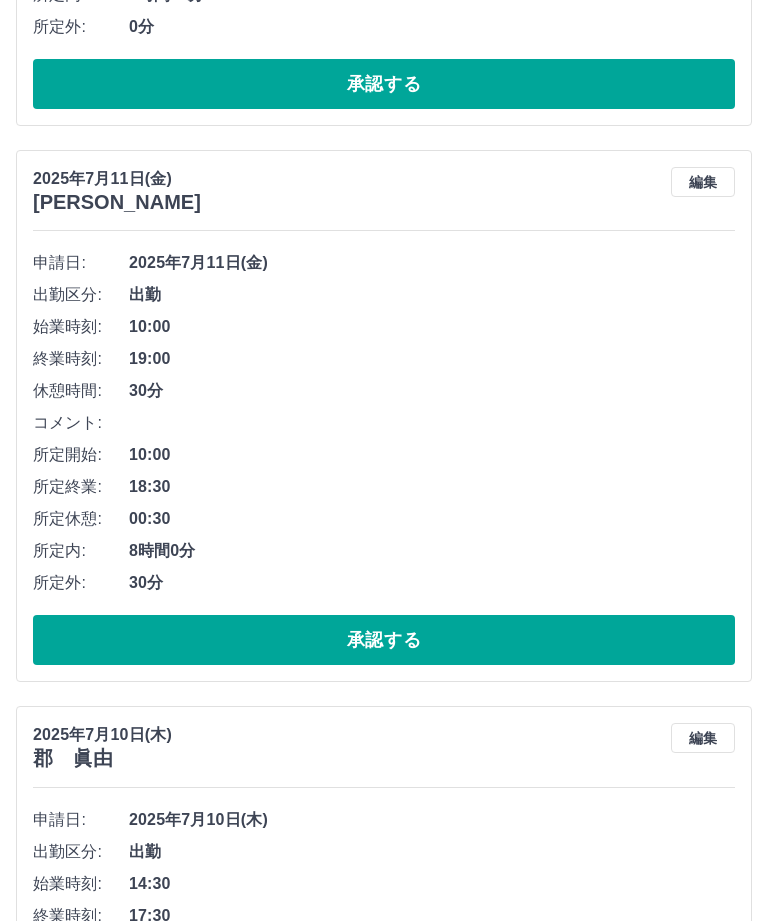 click on "承認する" at bounding box center (384, 641) 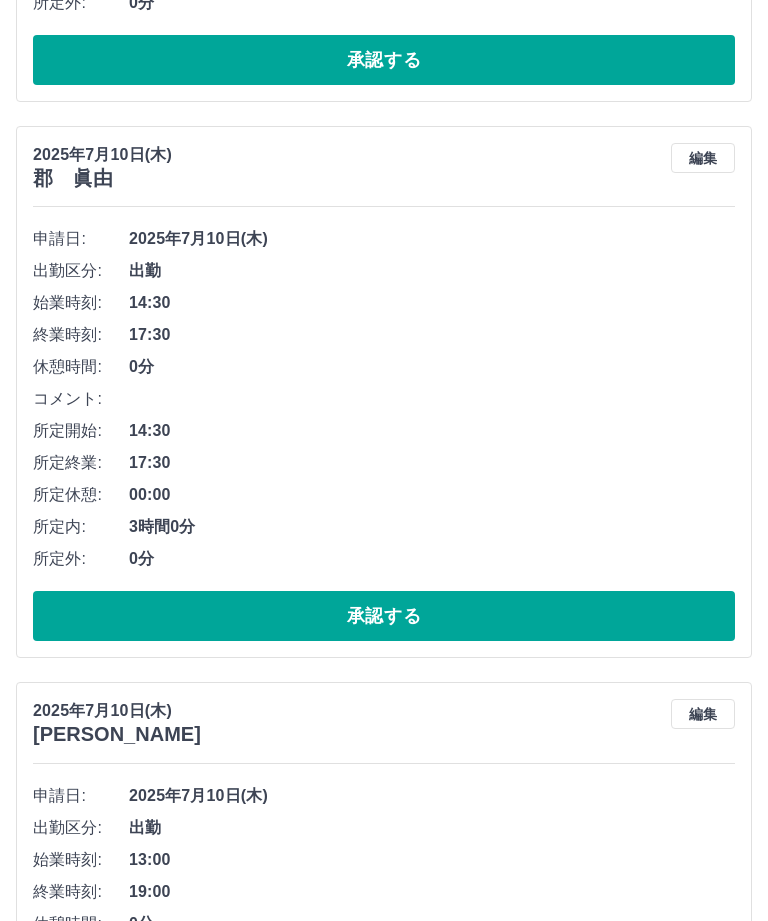 click on "承認する" at bounding box center [384, 617] 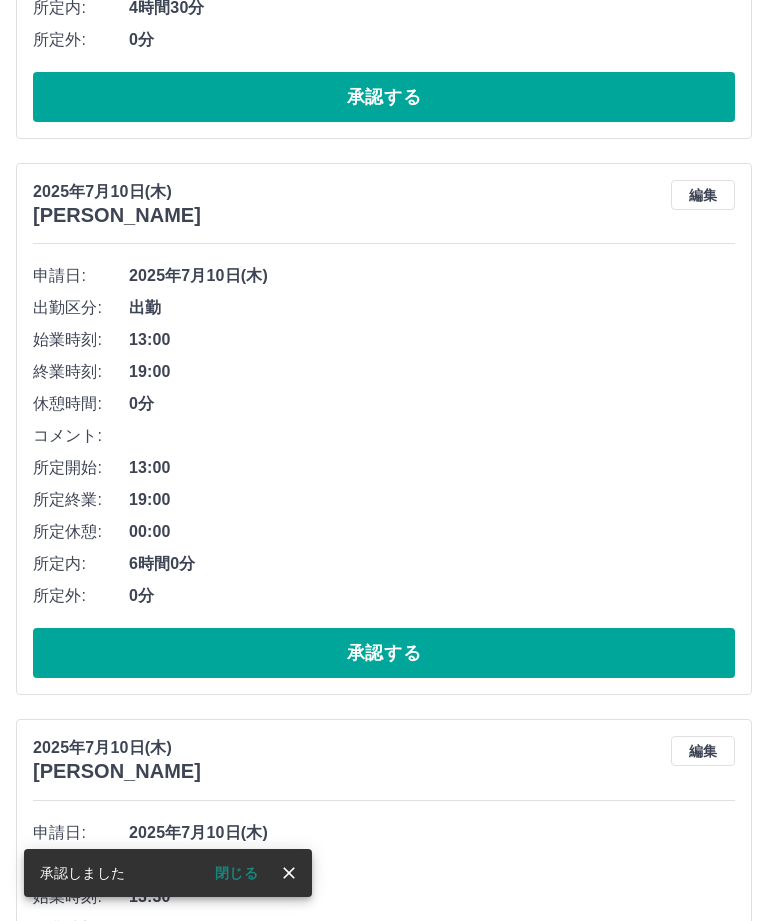 scroll, scrollTop: 623, scrollLeft: 0, axis: vertical 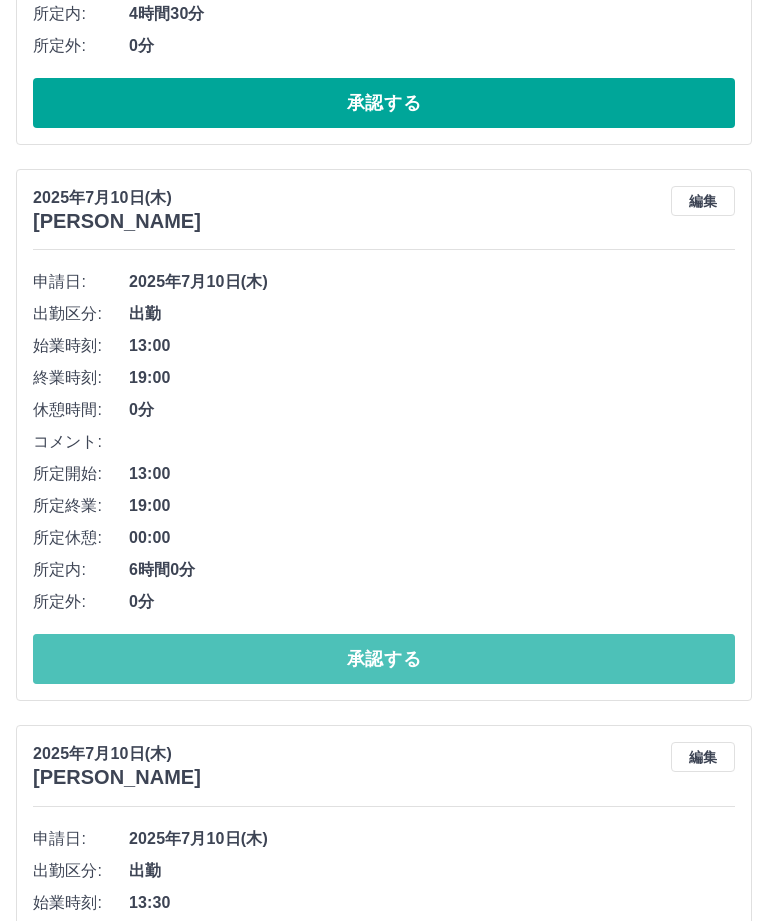 click on "承認する" at bounding box center (384, 659) 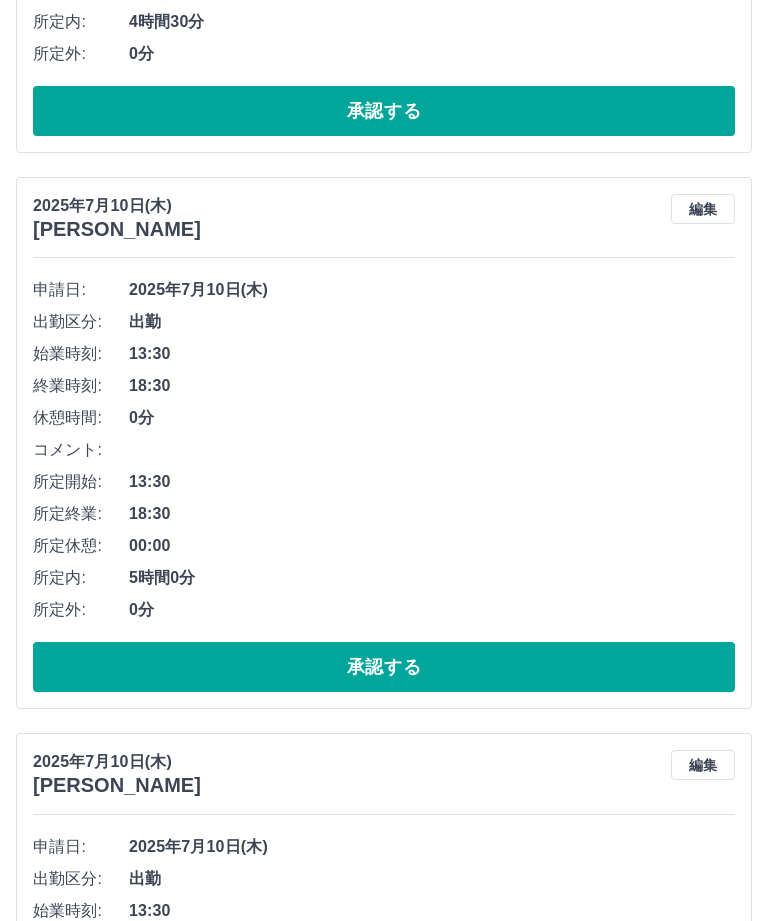 scroll, scrollTop: 615, scrollLeft: 0, axis: vertical 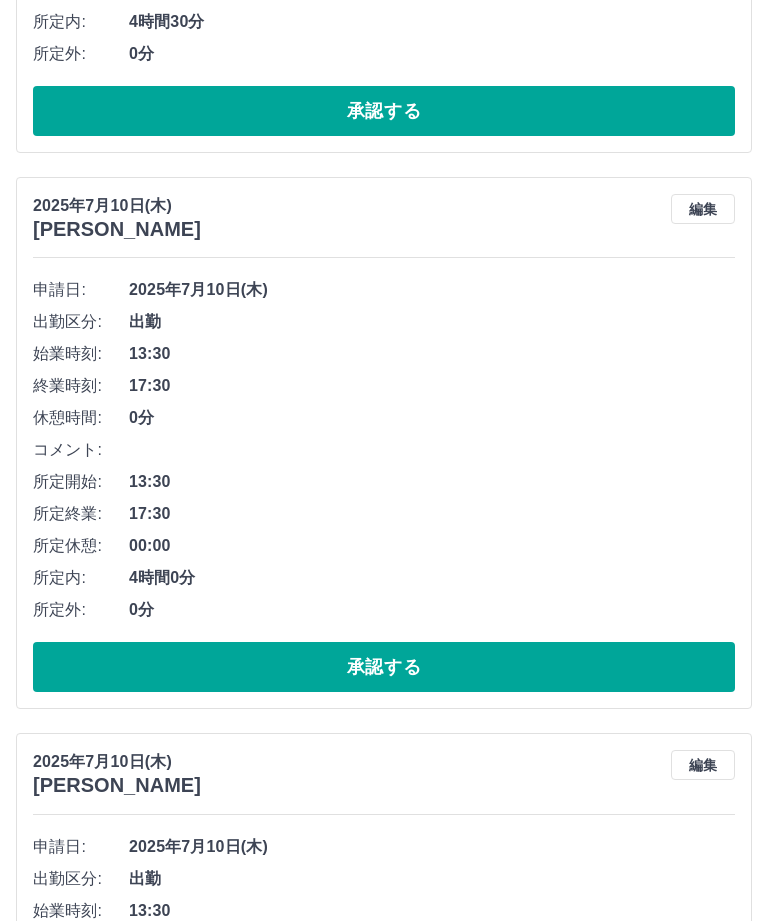 click on "承認する" at bounding box center [384, 667] 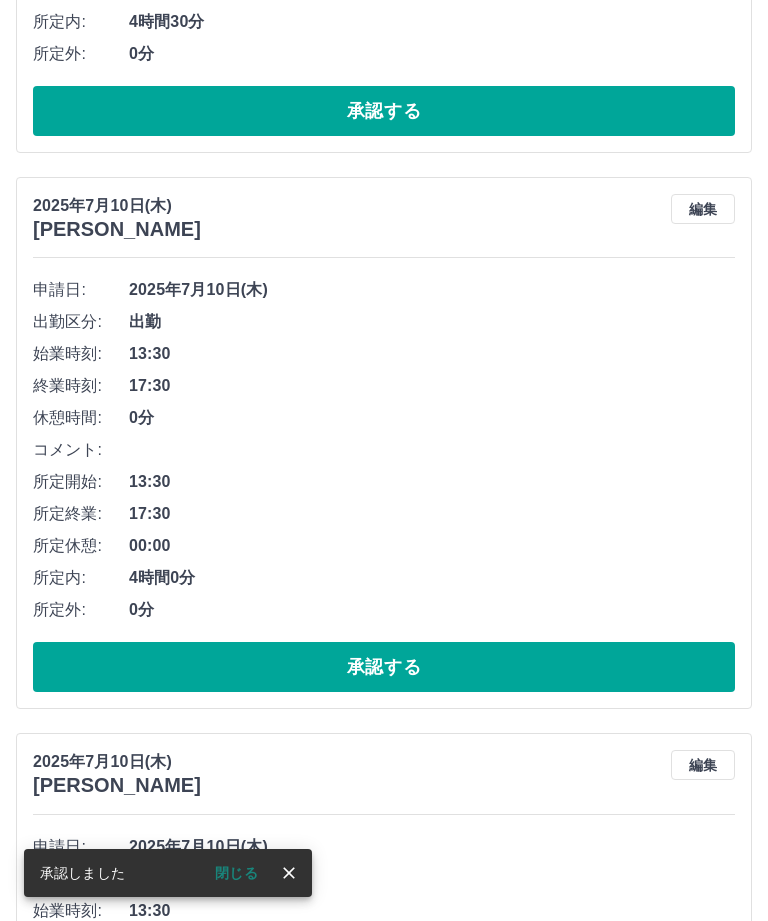 click on "承認する" at bounding box center (384, 667) 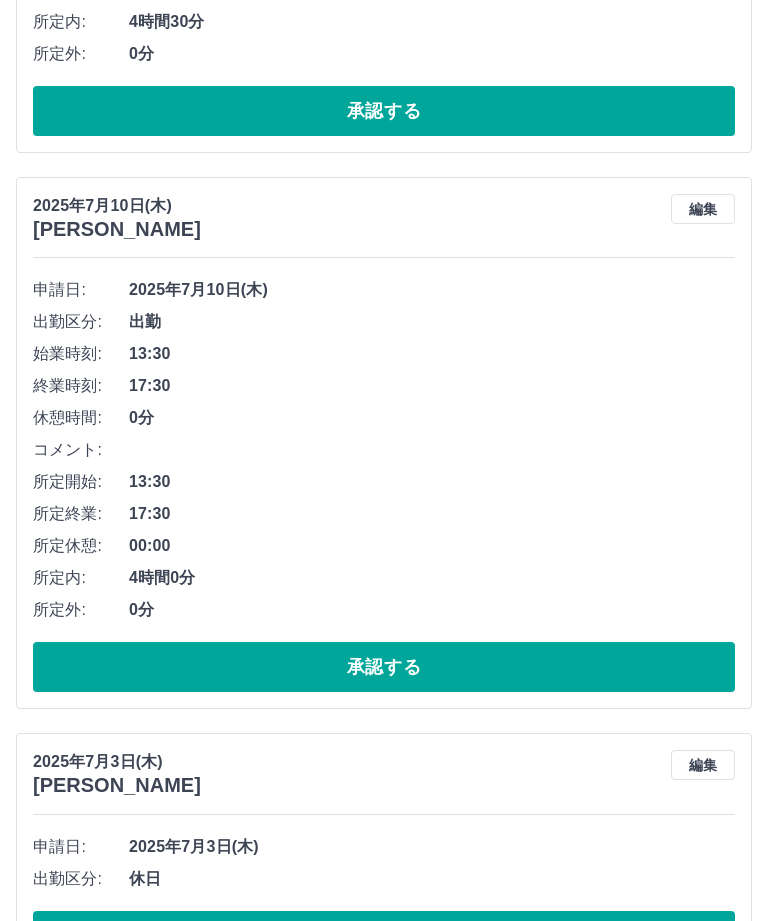 click on "承認する" at bounding box center [384, 667] 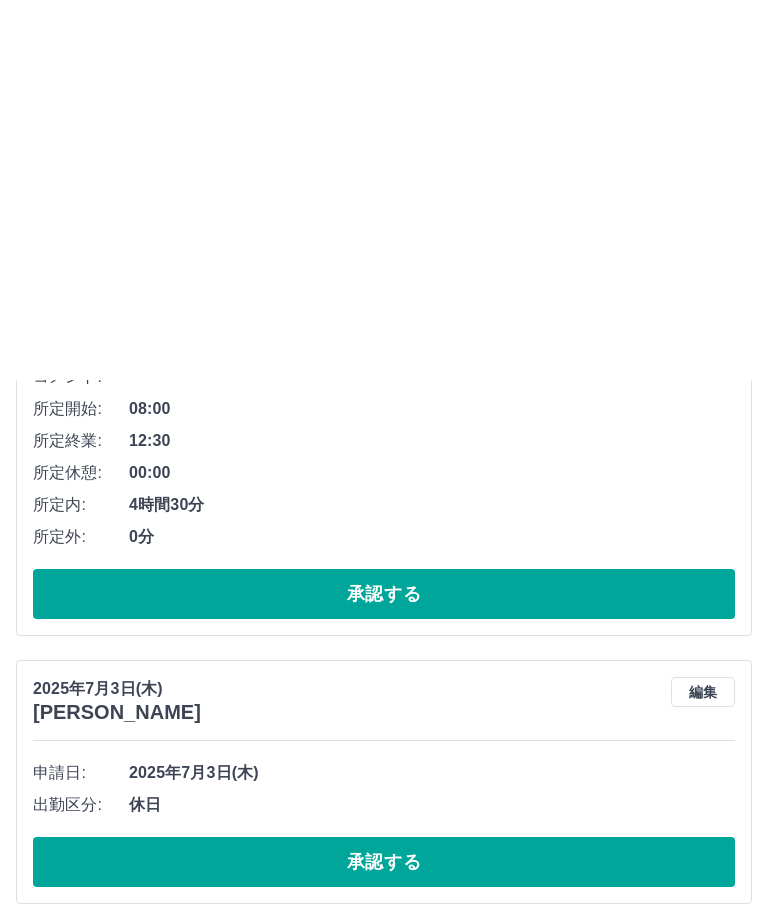 scroll, scrollTop: 0, scrollLeft: 0, axis: both 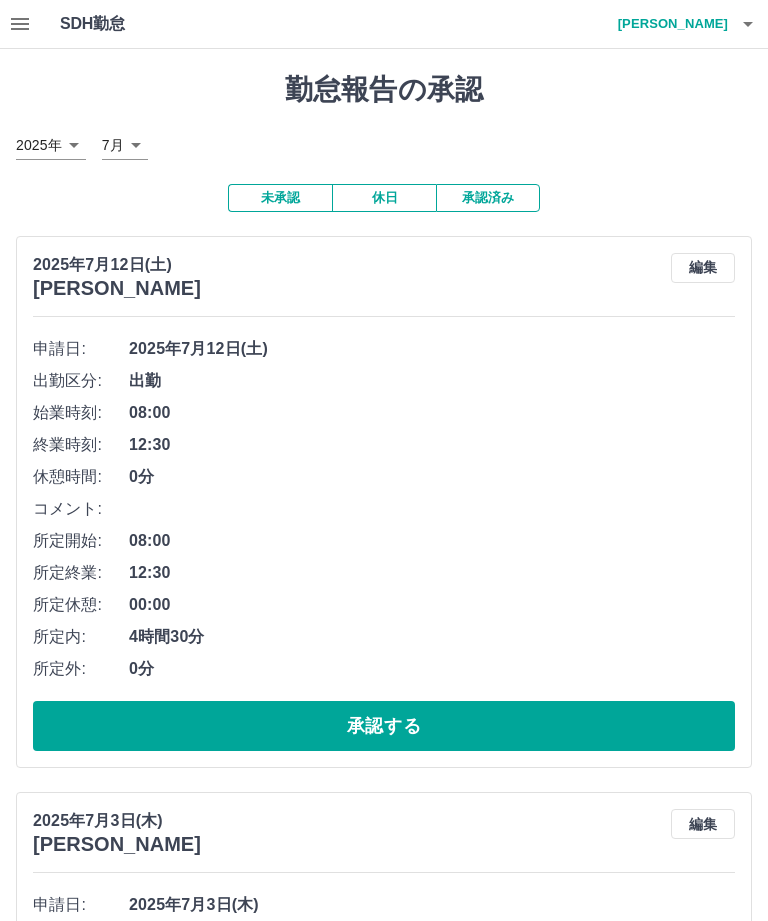 click on "承認済み" at bounding box center (488, 198) 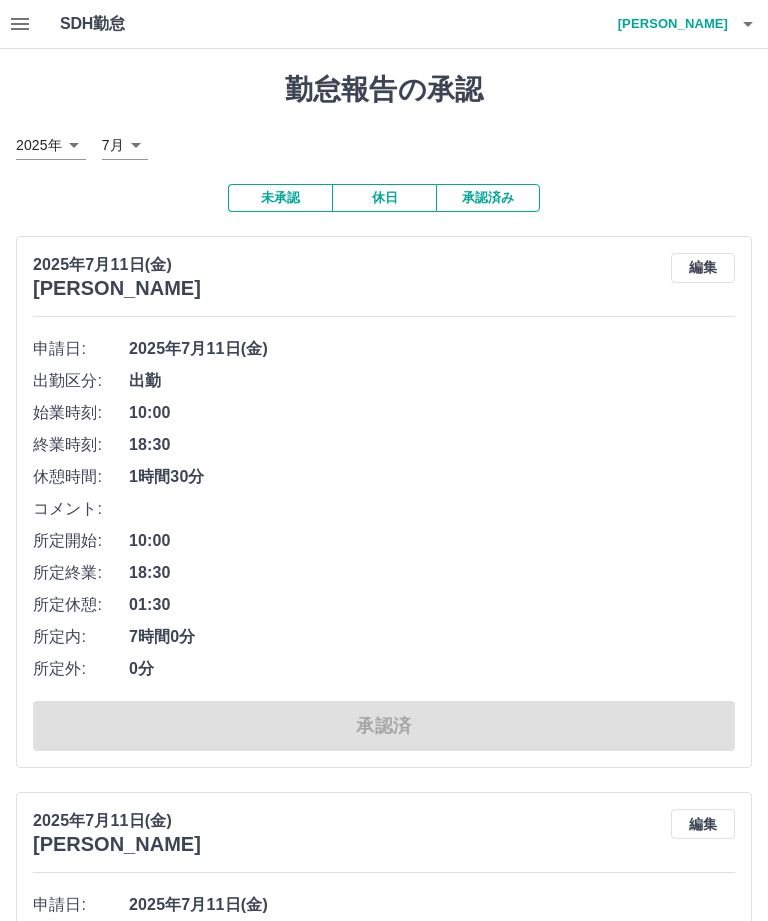 click at bounding box center (20, 24) 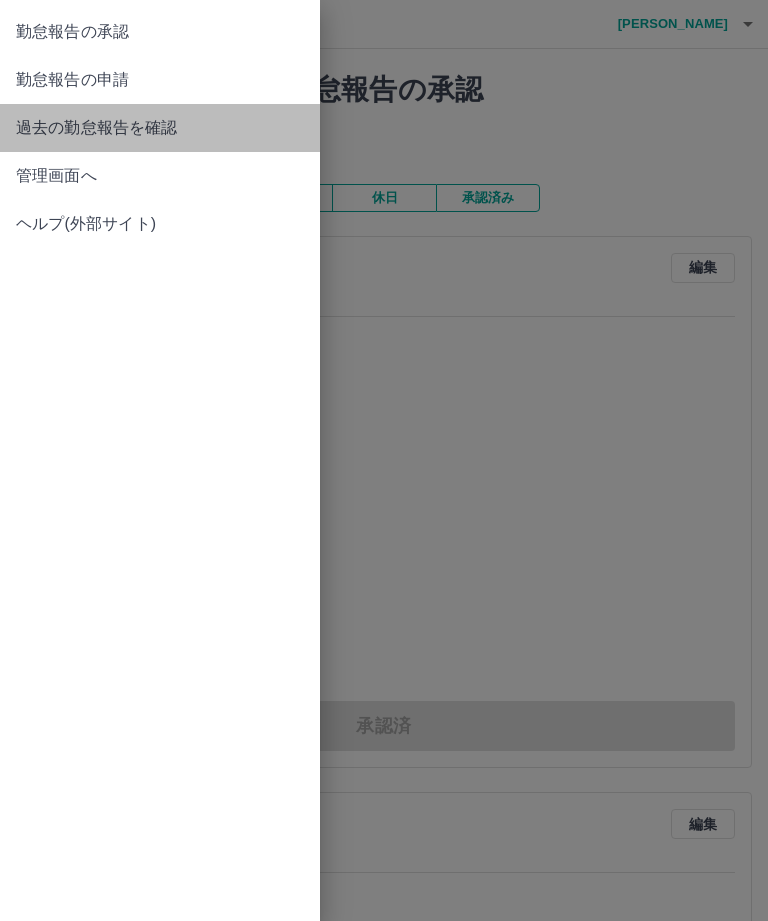 click on "過去の勤怠報告を確認" at bounding box center (160, 128) 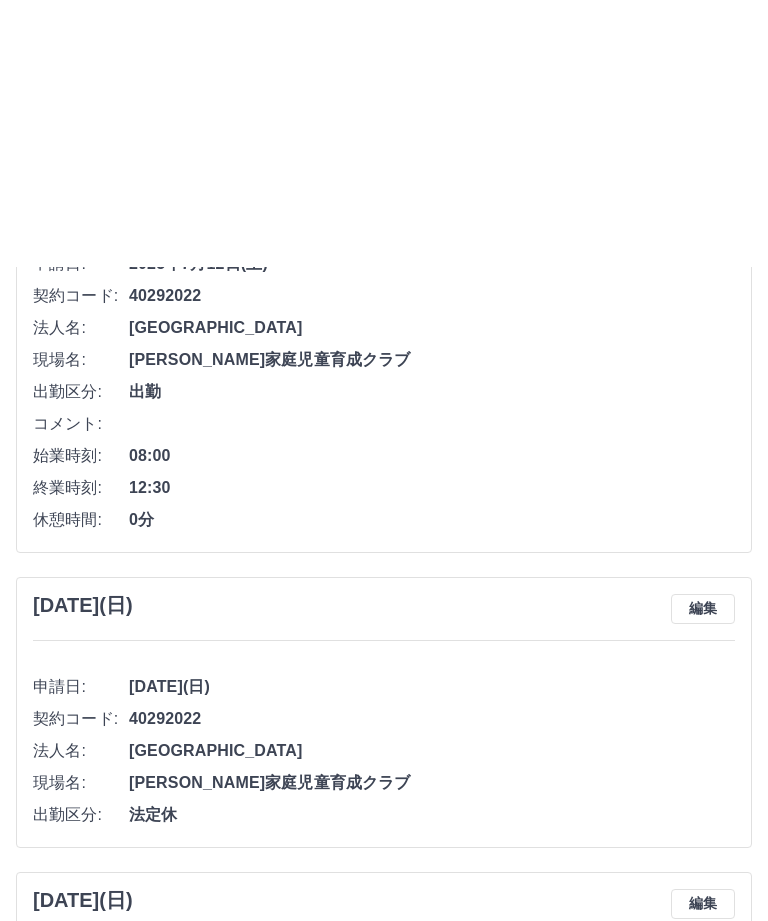 scroll, scrollTop: 0, scrollLeft: 0, axis: both 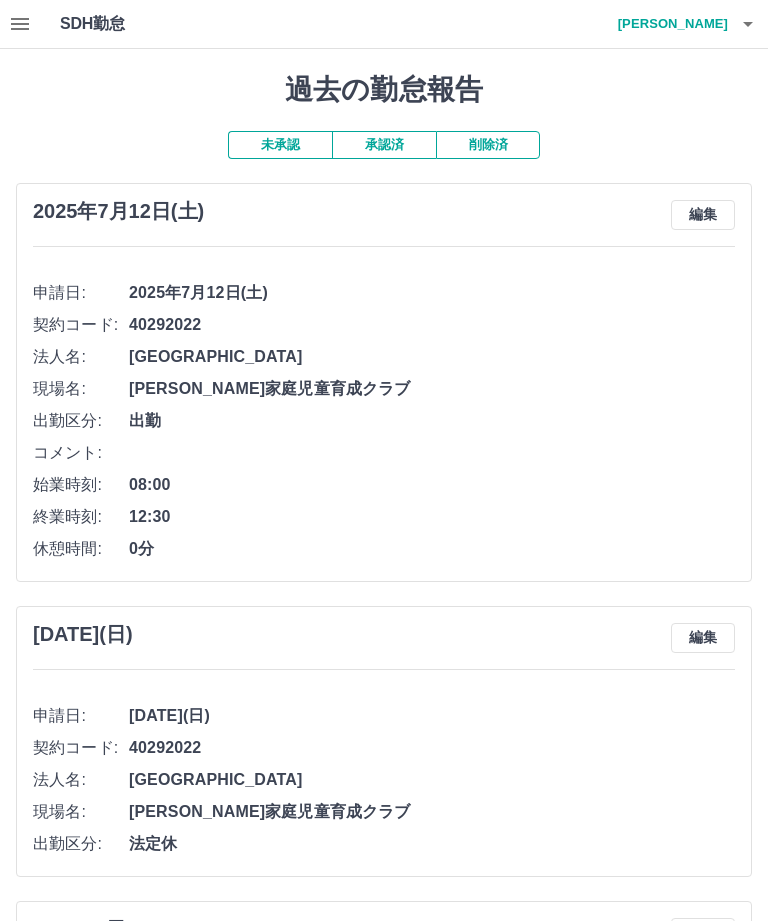 click on "承認済" at bounding box center [384, 145] 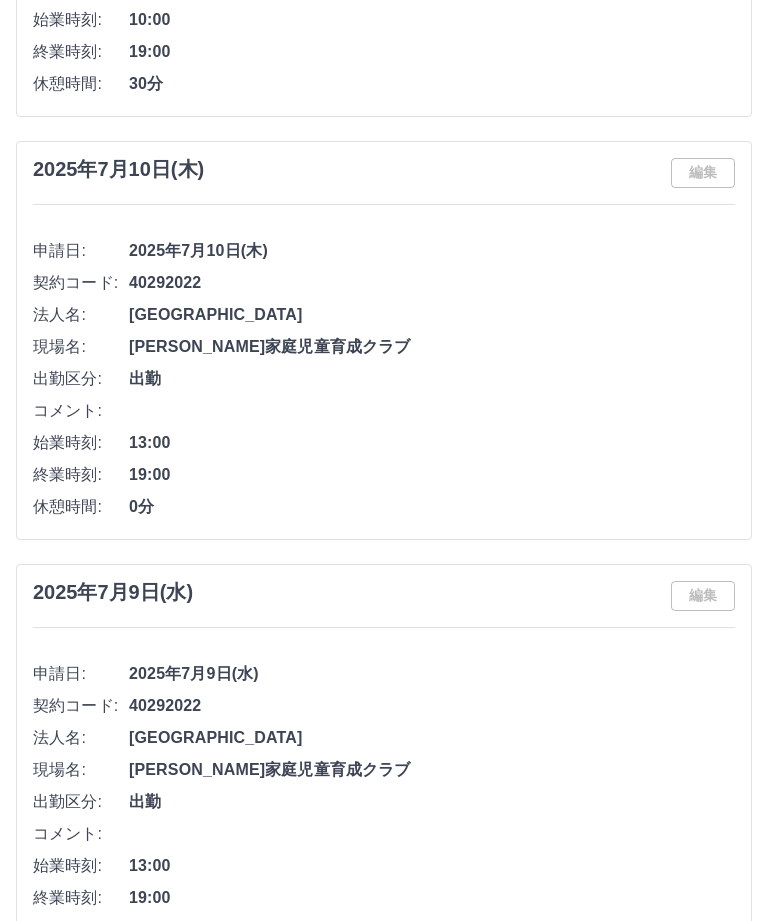 scroll, scrollTop: 0, scrollLeft: 0, axis: both 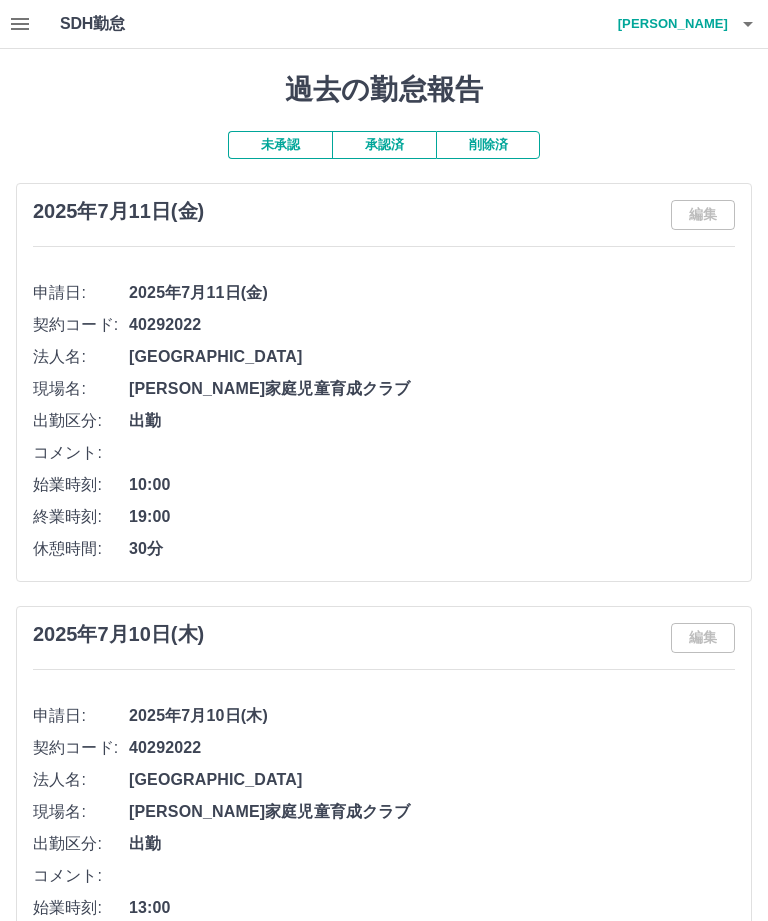 click 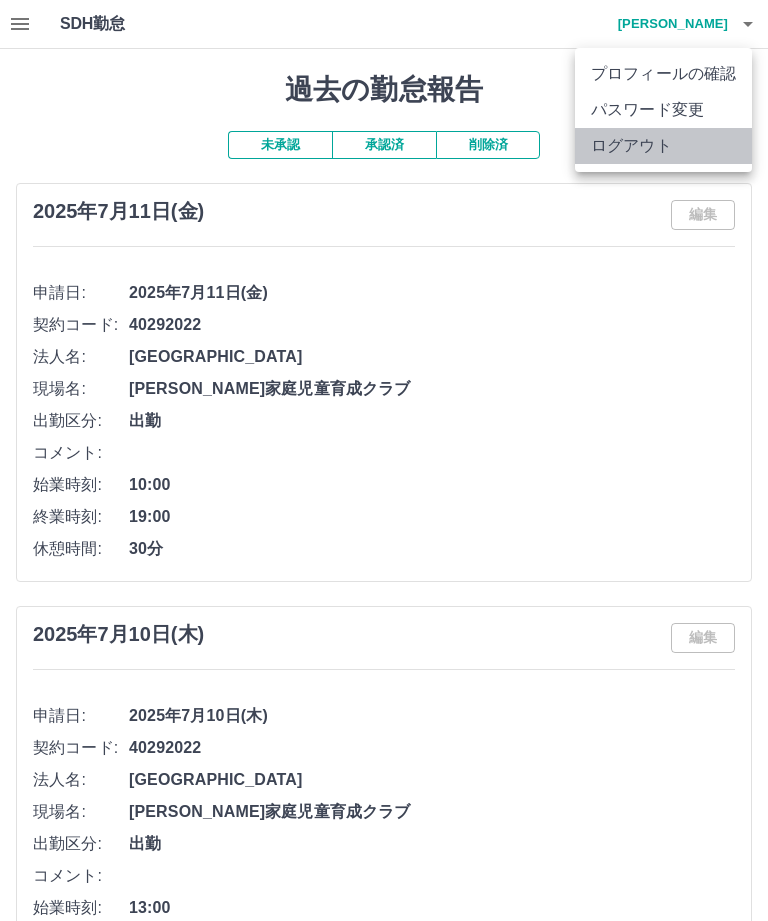 click on "ログアウト" at bounding box center [663, 146] 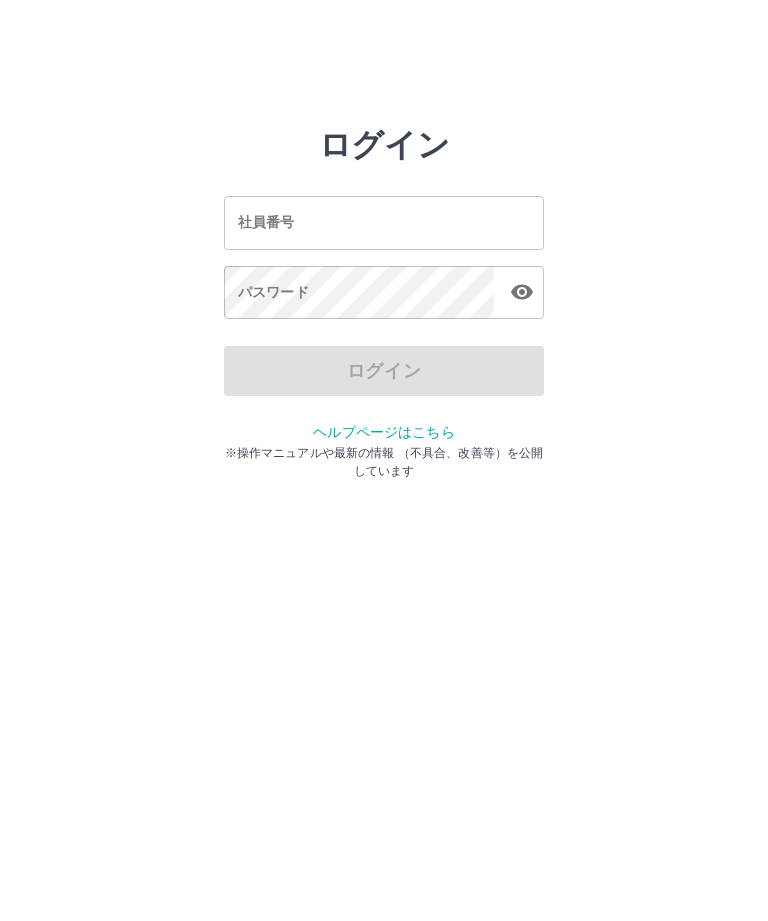 scroll, scrollTop: 0, scrollLeft: 0, axis: both 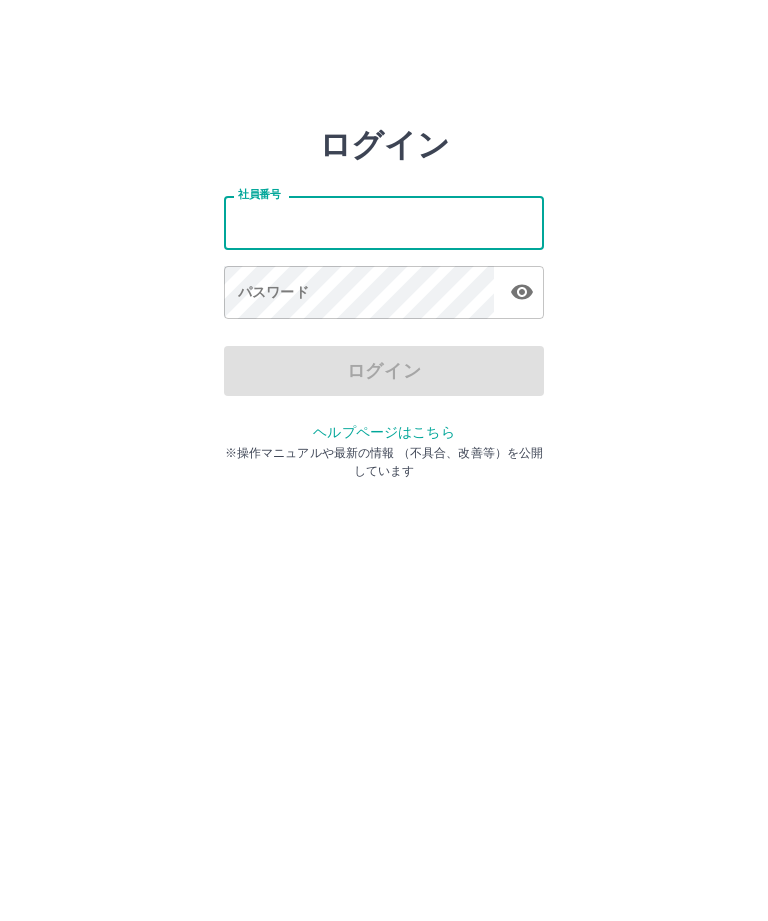 type on "*******" 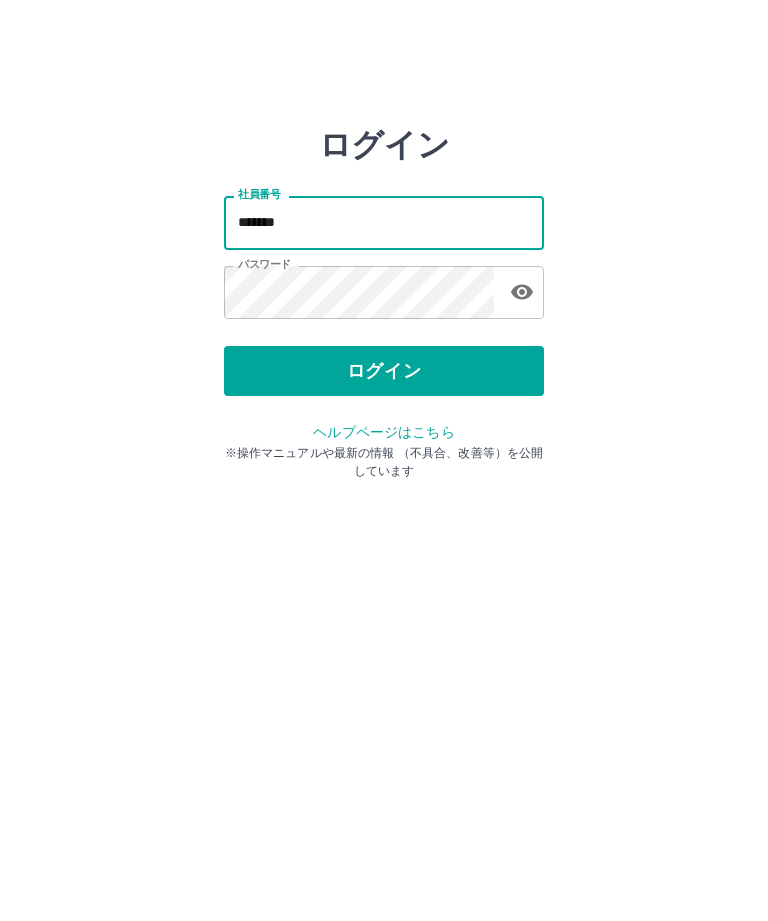 click on "ログイン" at bounding box center (384, 371) 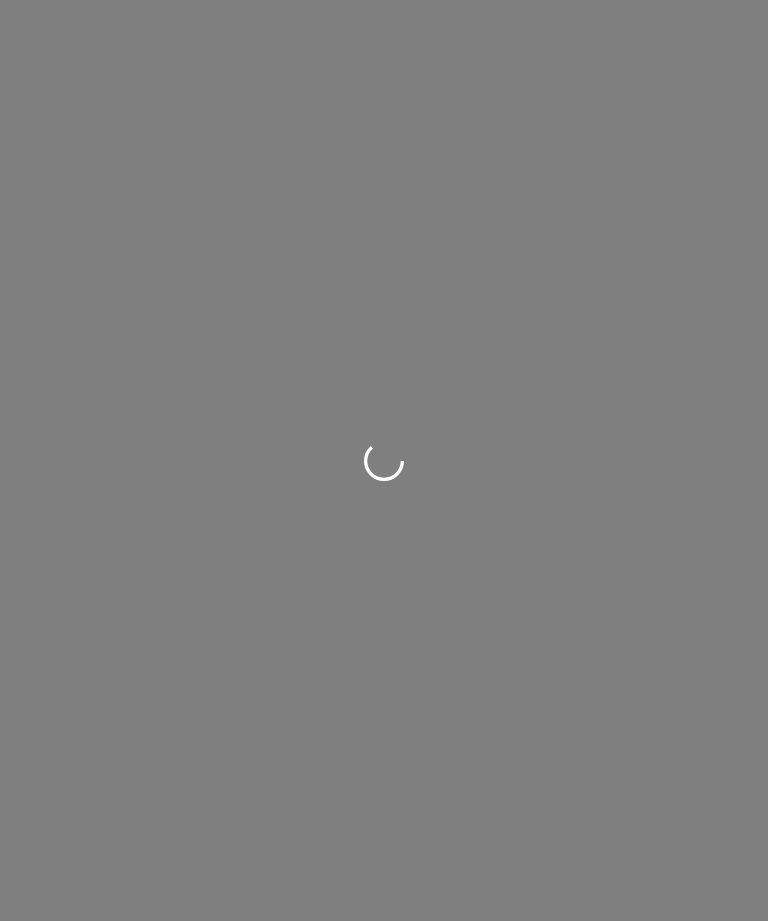 scroll, scrollTop: 0, scrollLeft: 0, axis: both 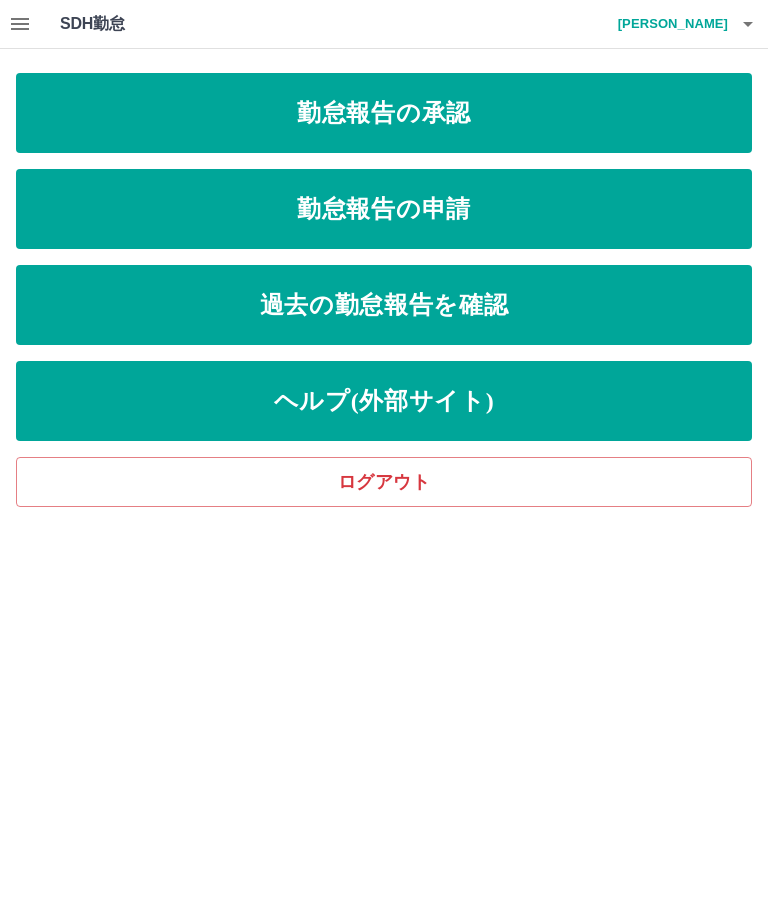 click on "過去の勤怠報告を確認" at bounding box center (384, 305) 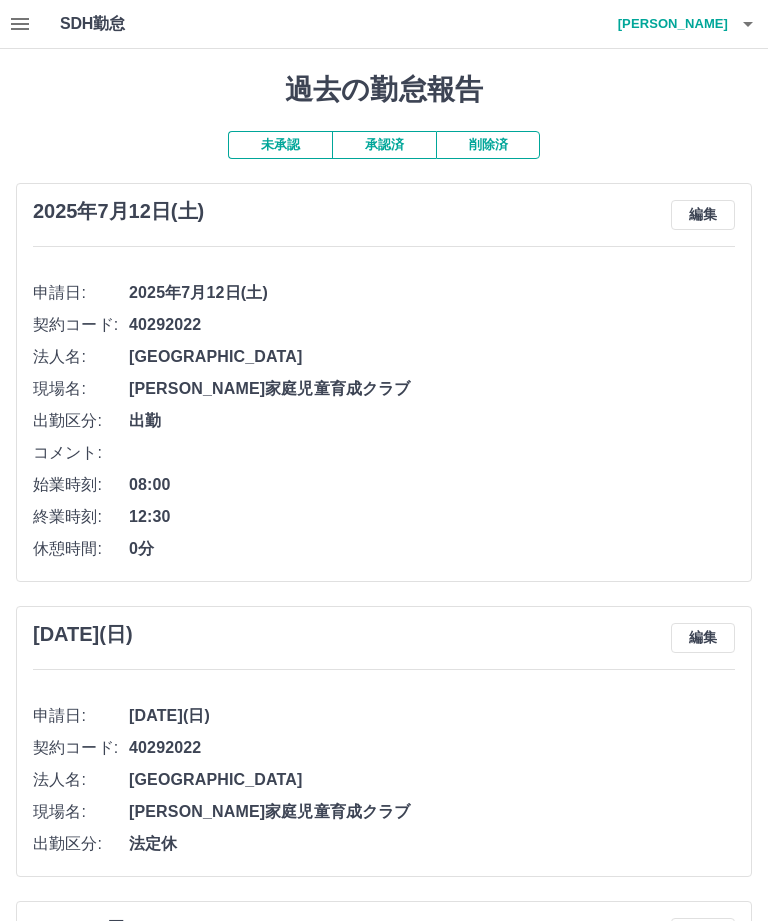 click on "承認済" at bounding box center (384, 145) 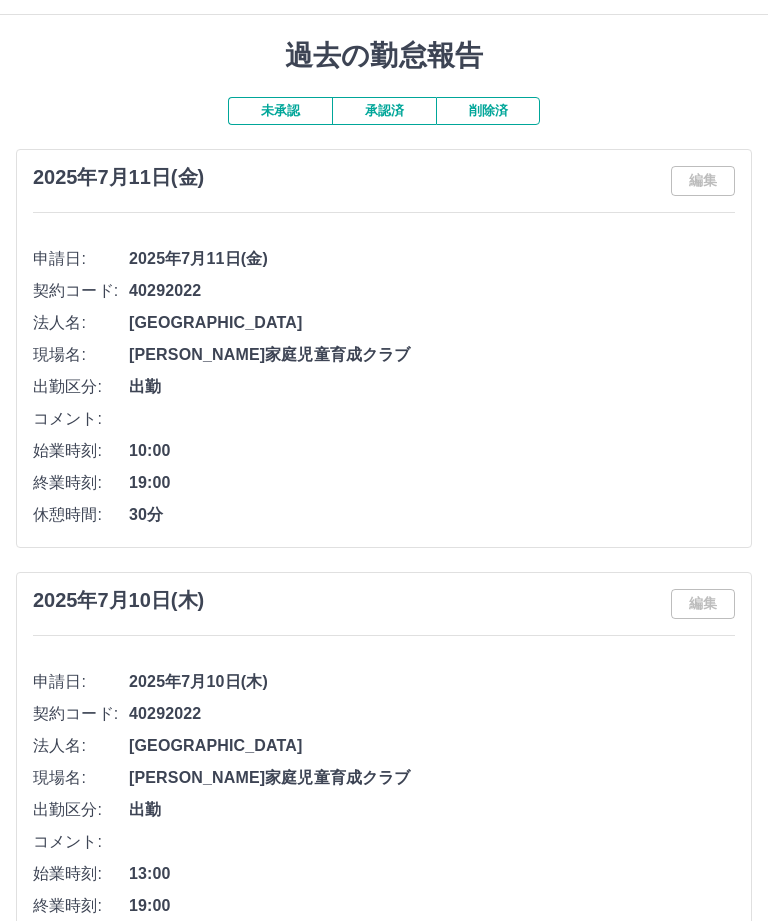 scroll, scrollTop: 0, scrollLeft: 0, axis: both 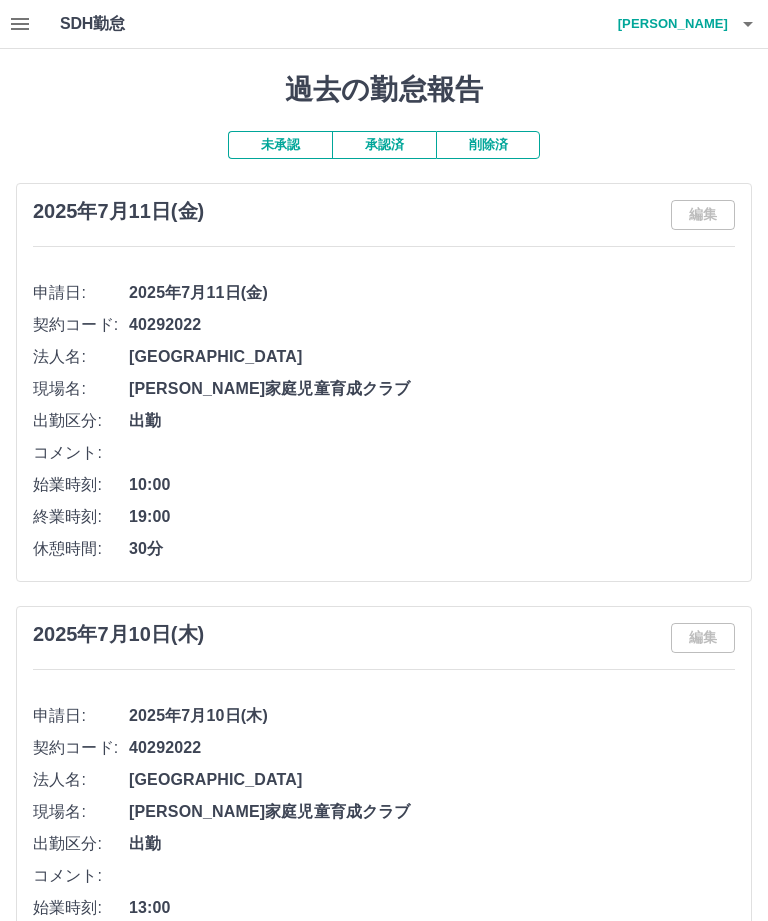 click at bounding box center (748, 24) 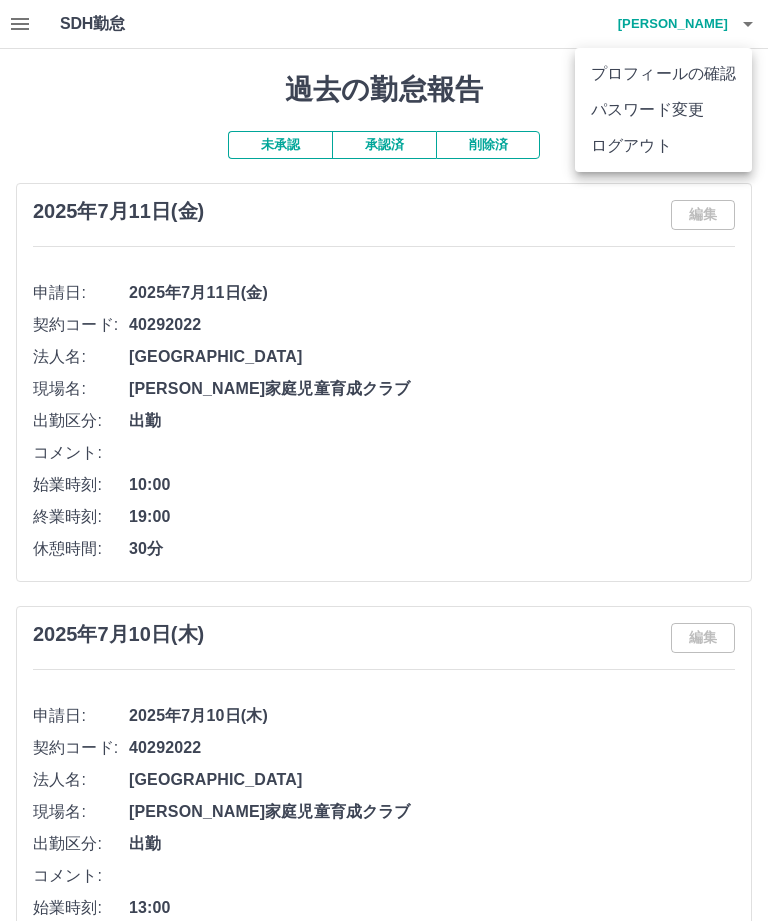 click on "ログアウト" at bounding box center [663, 146] 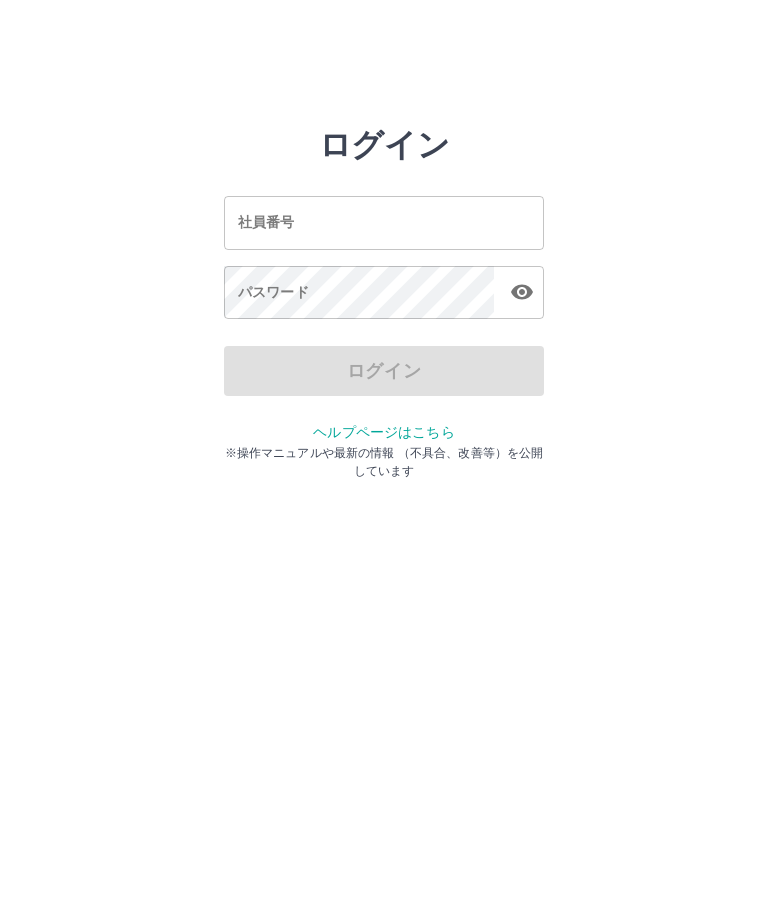 scroll, scrollTop: 0, scrollLeft: 0, axis: both 